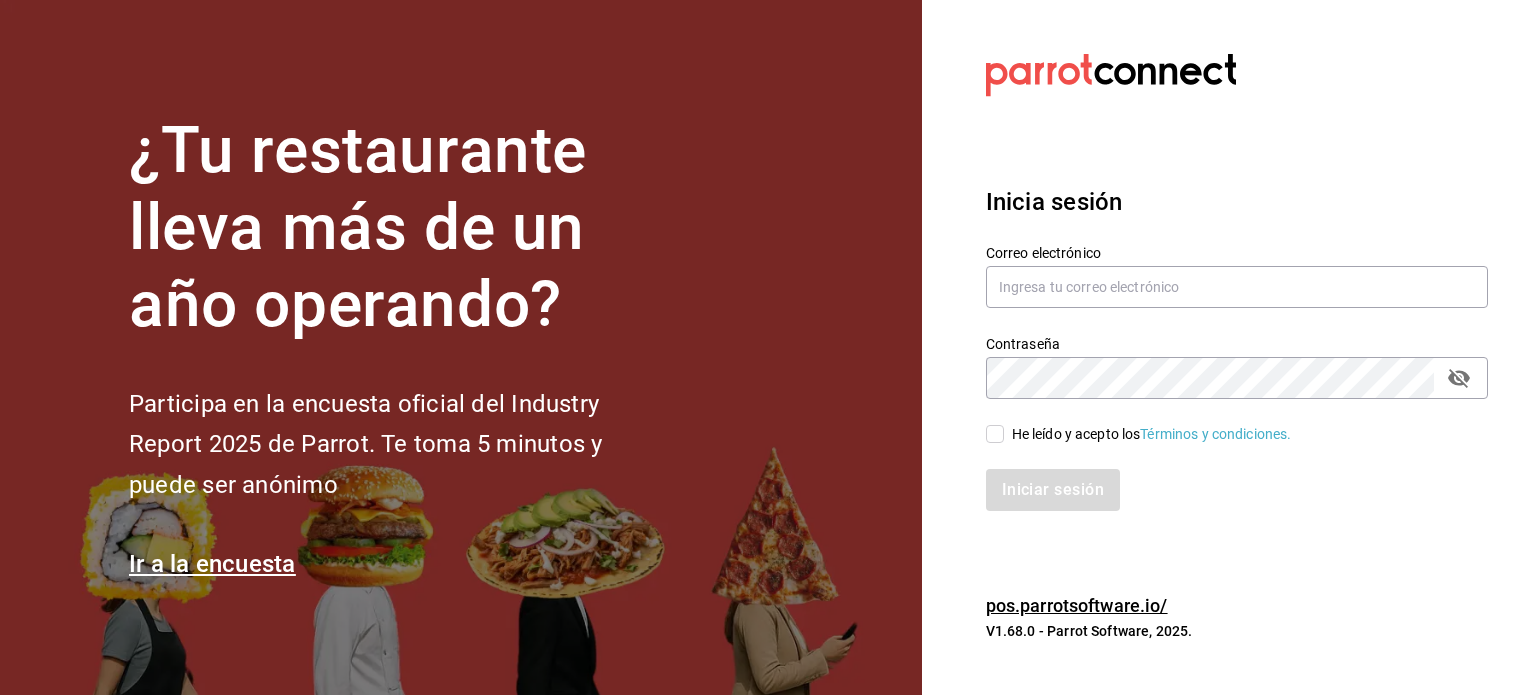 scroll, scrollTop: 0, scrollLeft: 0, axis: both 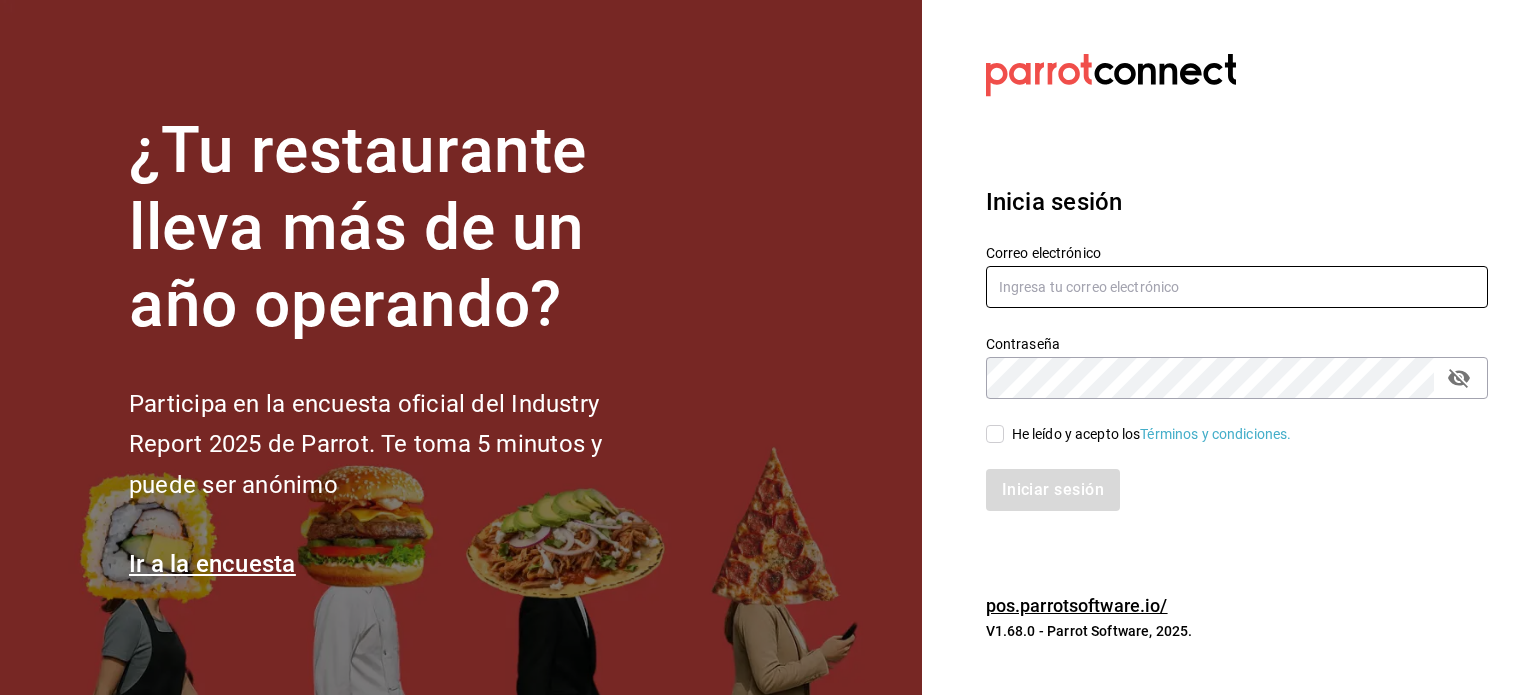 click at bounding box center (1237, 287) 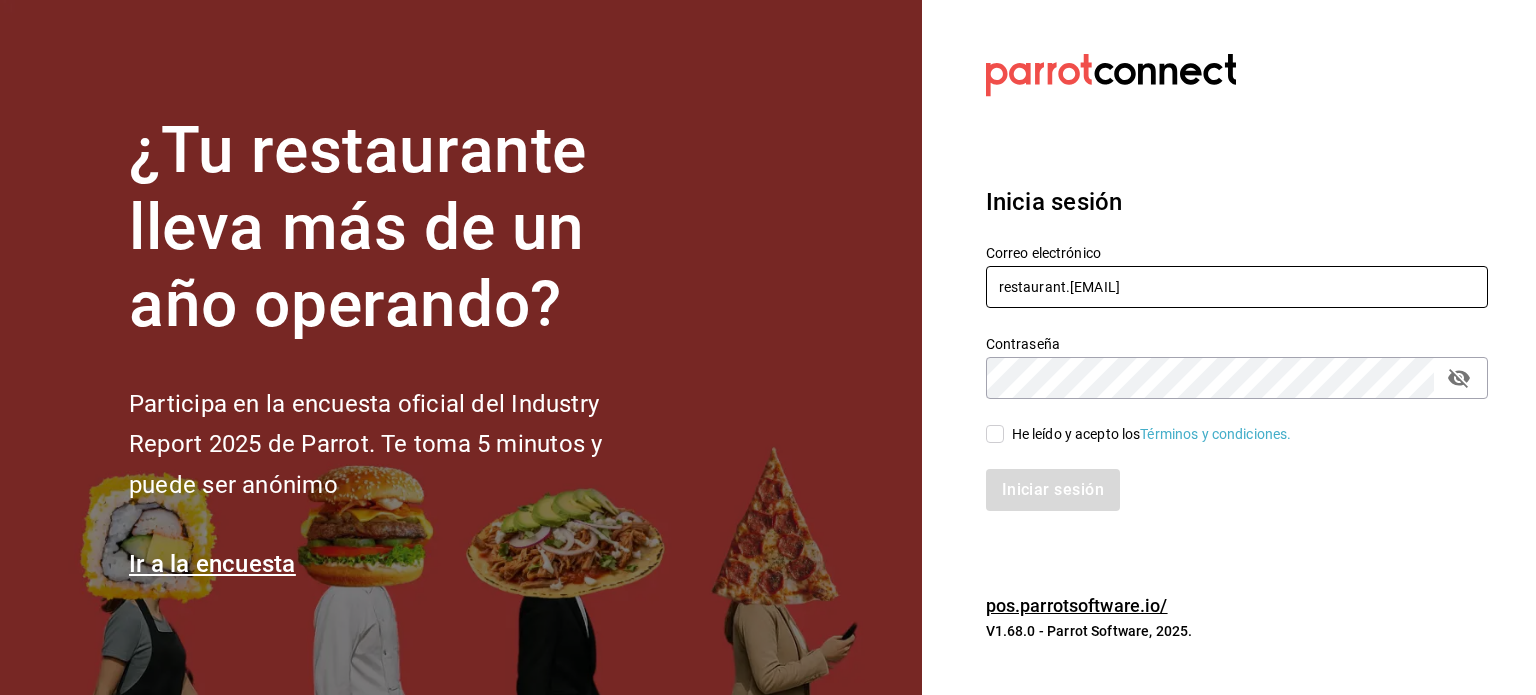 type on "restaurant.dimitris@[EXAMPLE_DOMAIN]" 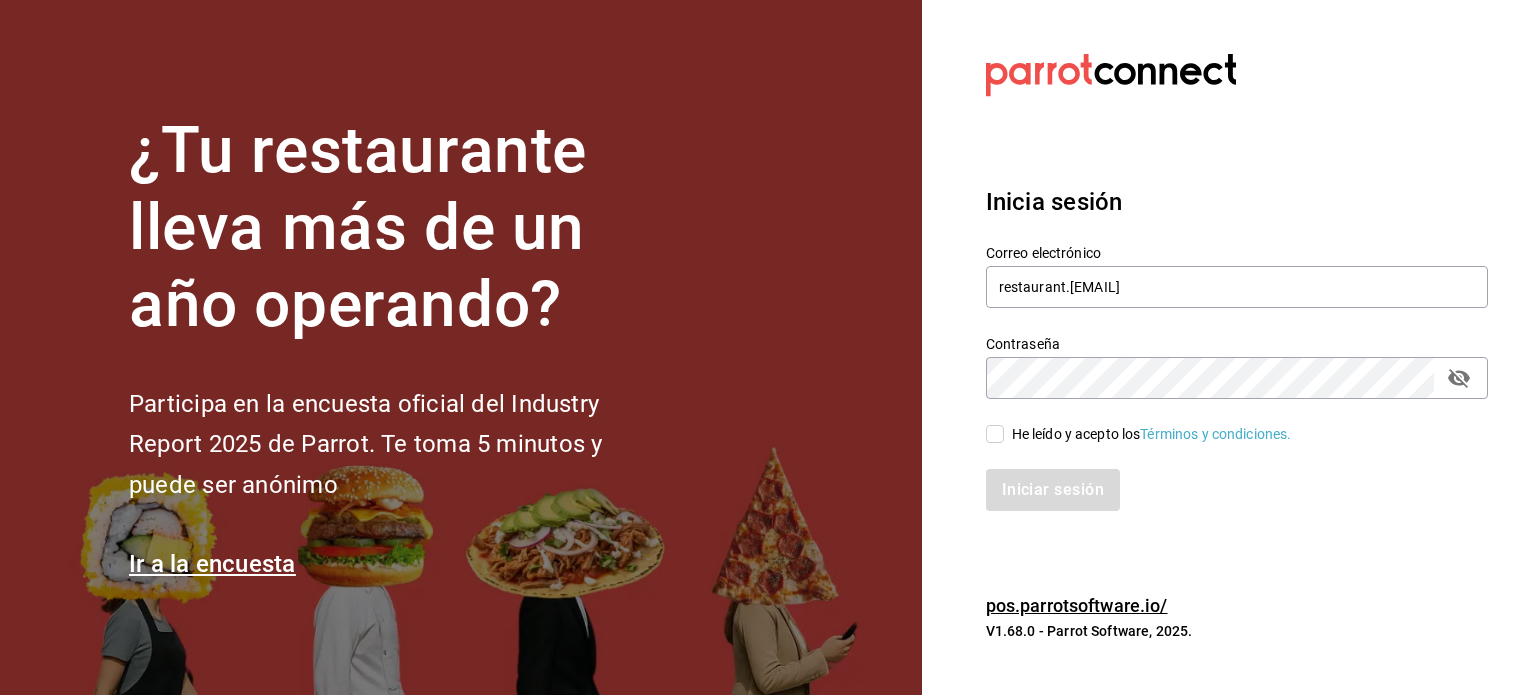 click on "He leído y acepto los  Términos y condiciones." at bounding box center [995, 434] 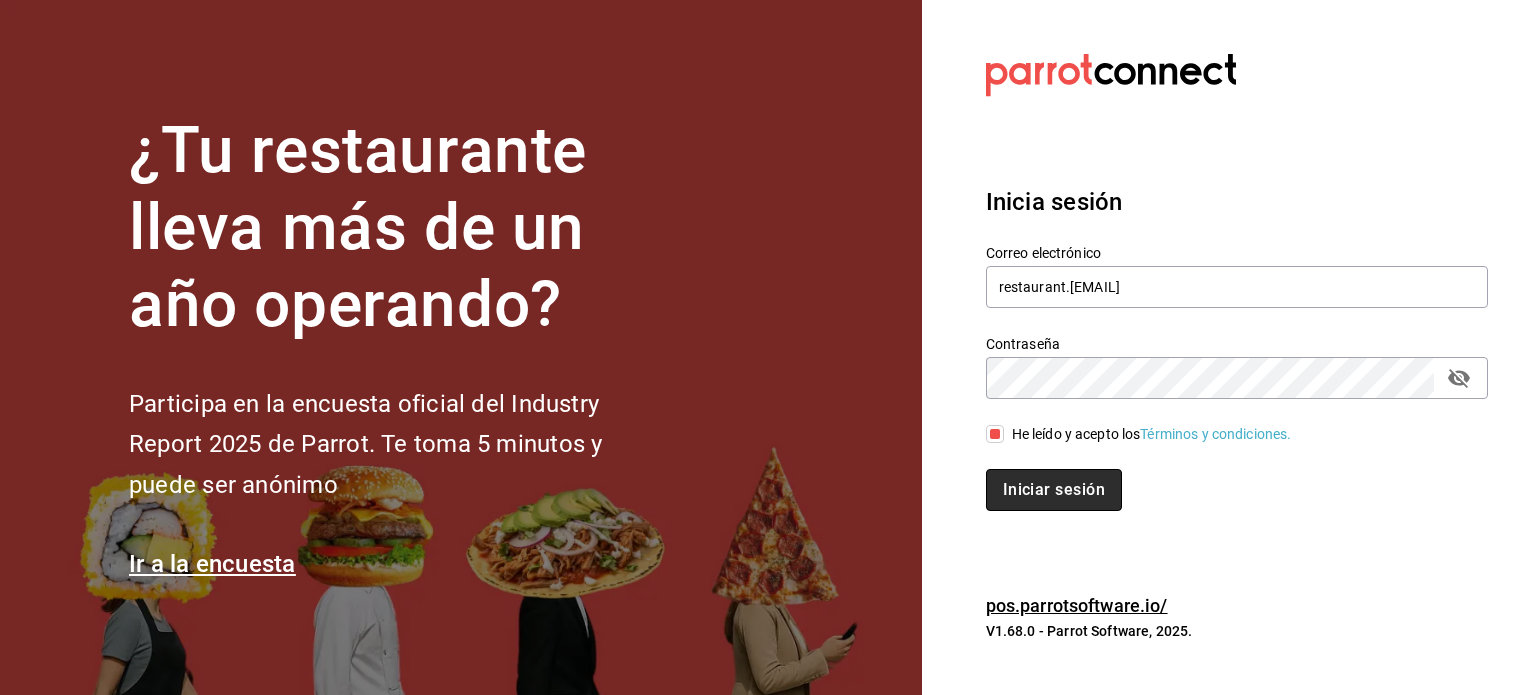 click on "Iniciar sesión" at bounding box center [1054, 490] 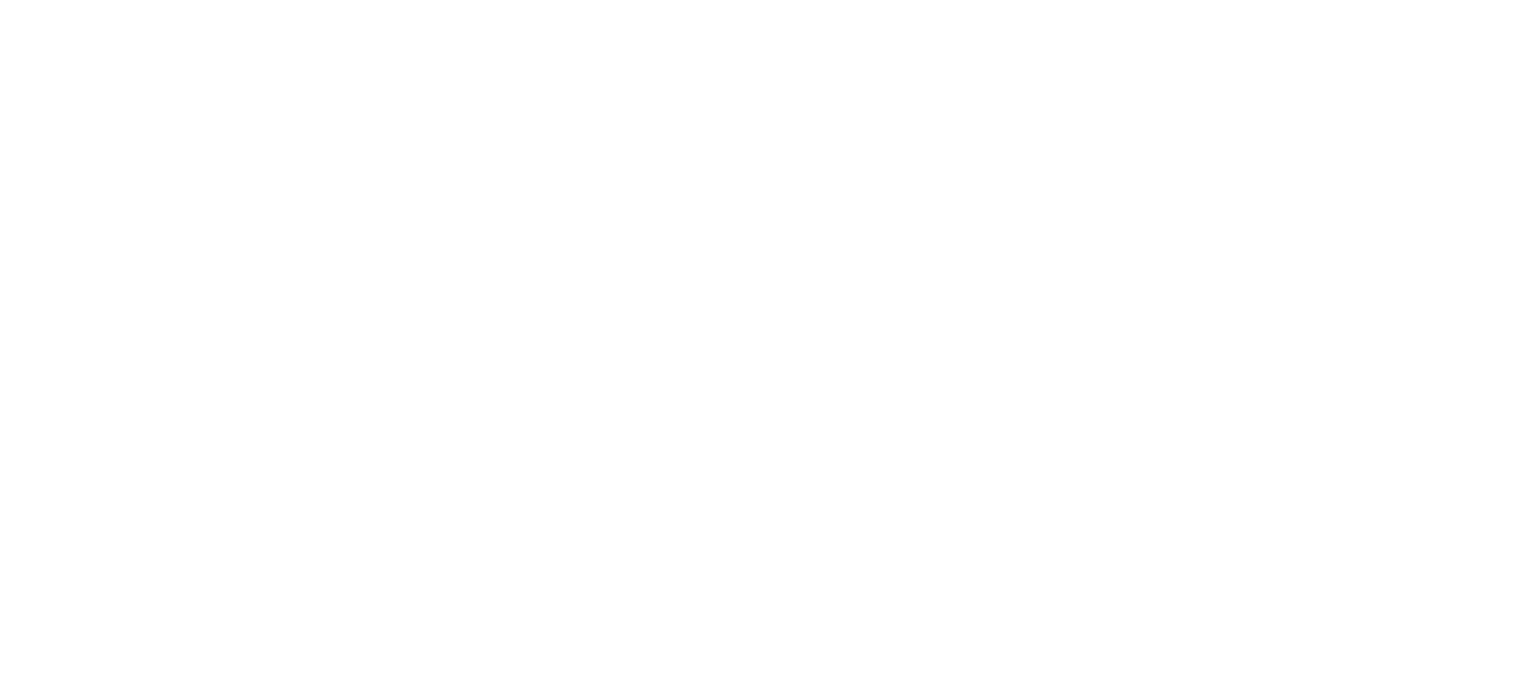 scroll, scrollTop: 0, scrollLeft: 0, axis: both 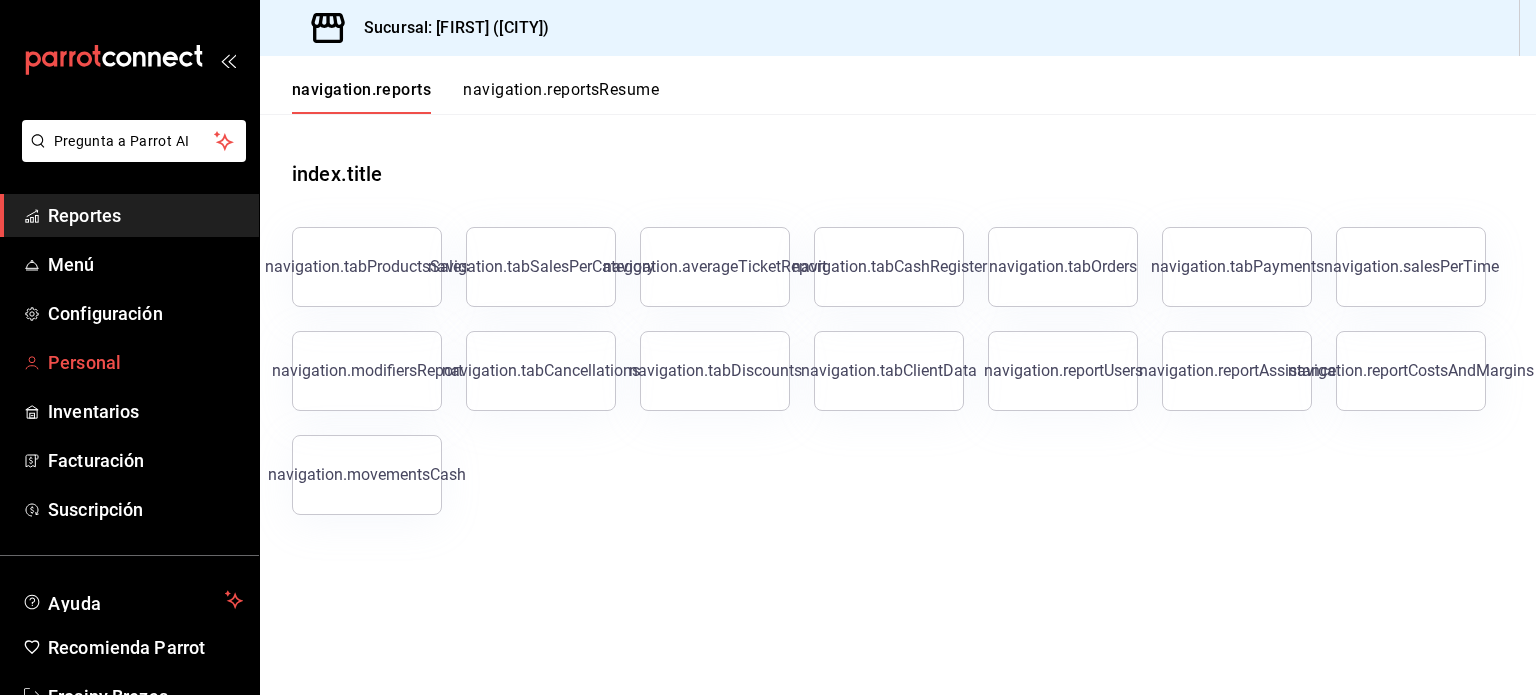 click on "Personal" at bounding box center (145, 362) 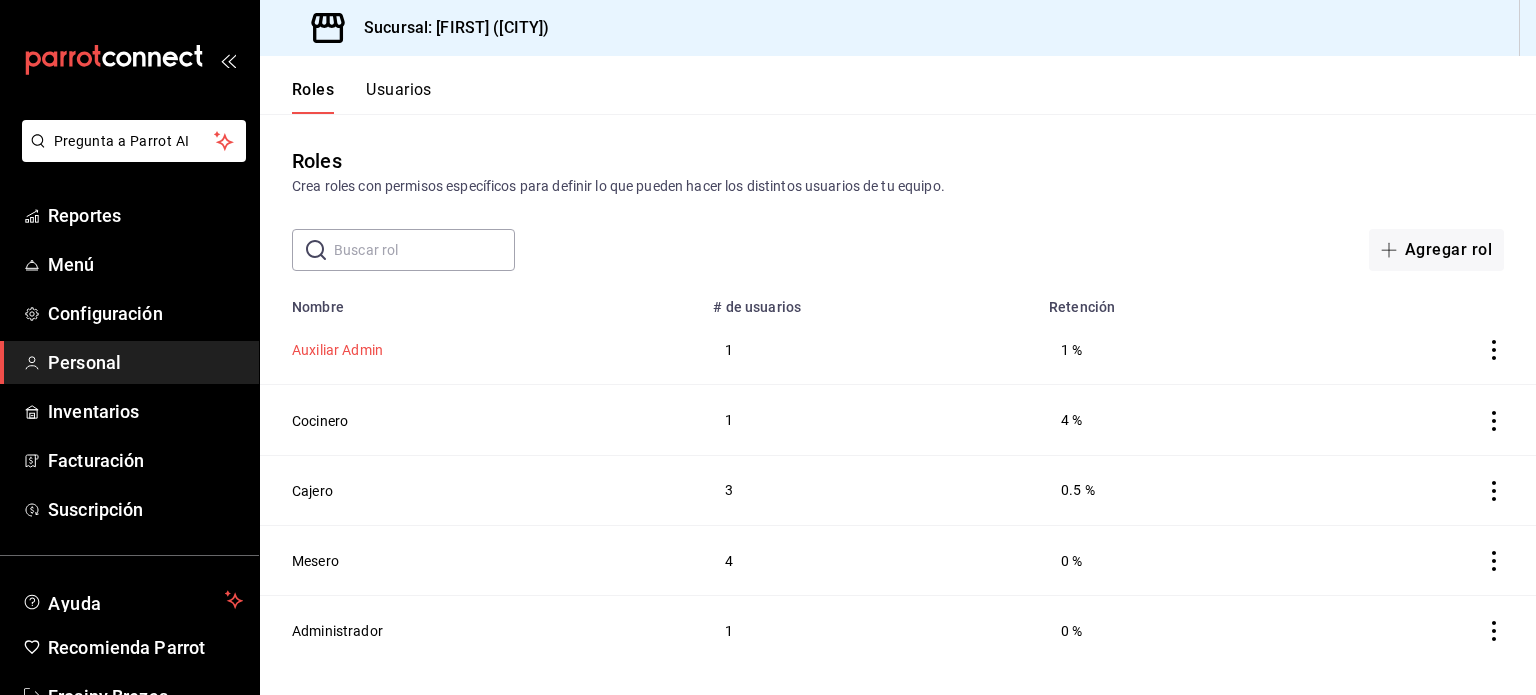 click on "Auxiliar Admin" at bounding box center (337, 350) 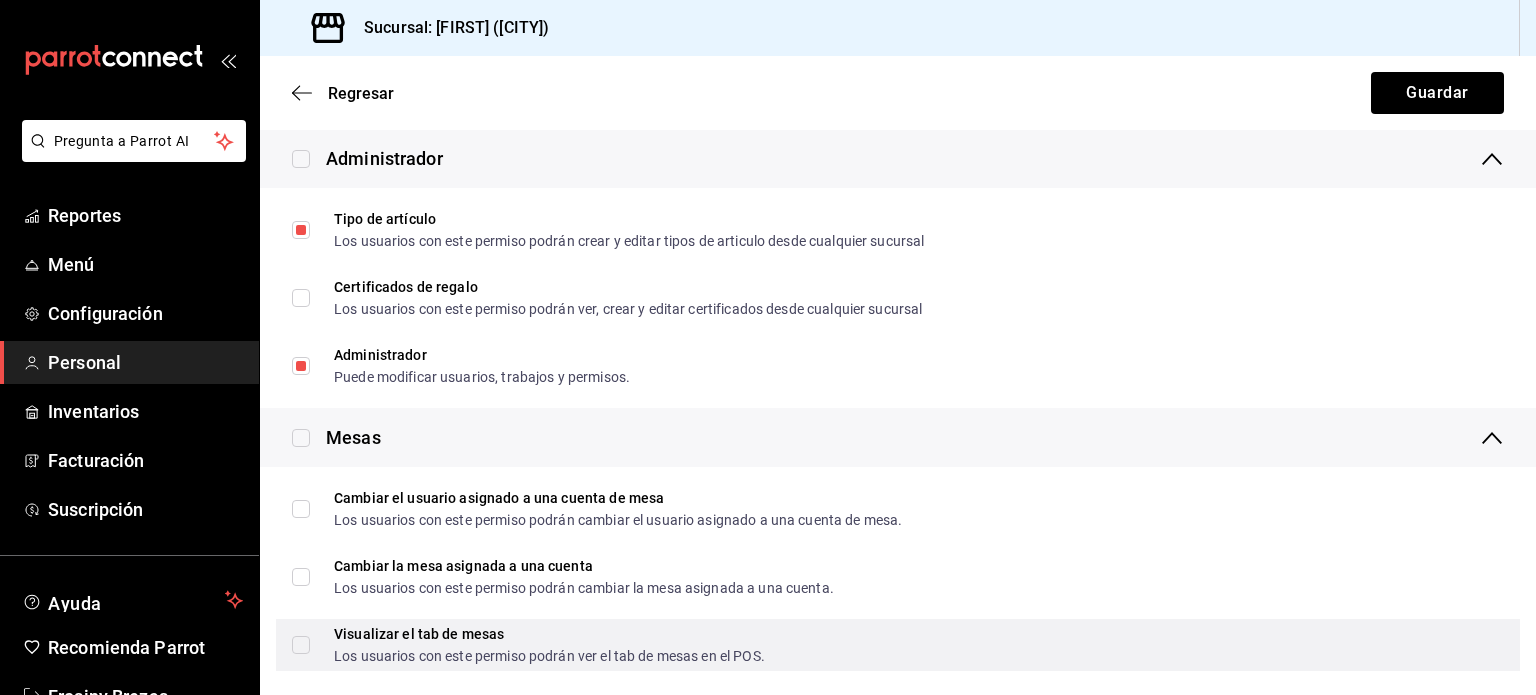 scroll, scrollTop: 520, scrollLeft: 0, axis: vertical 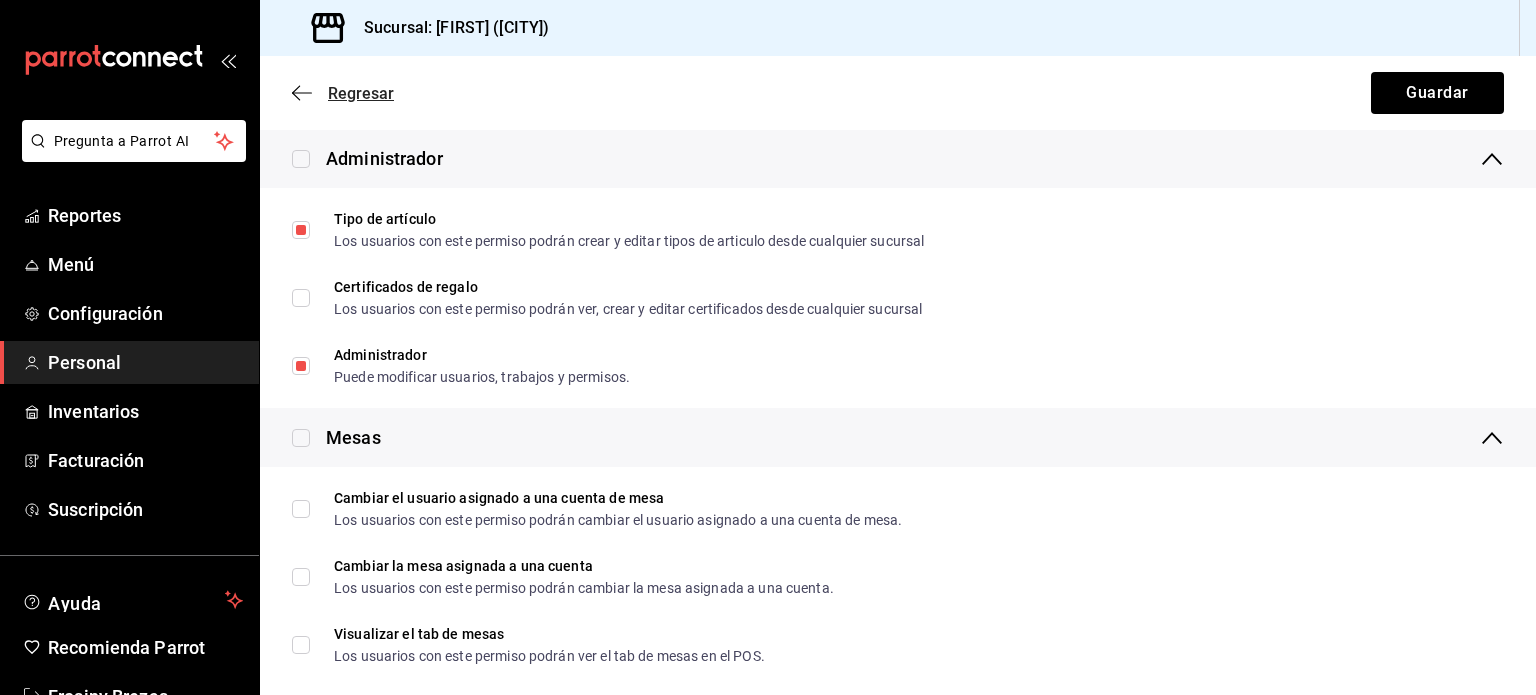 click 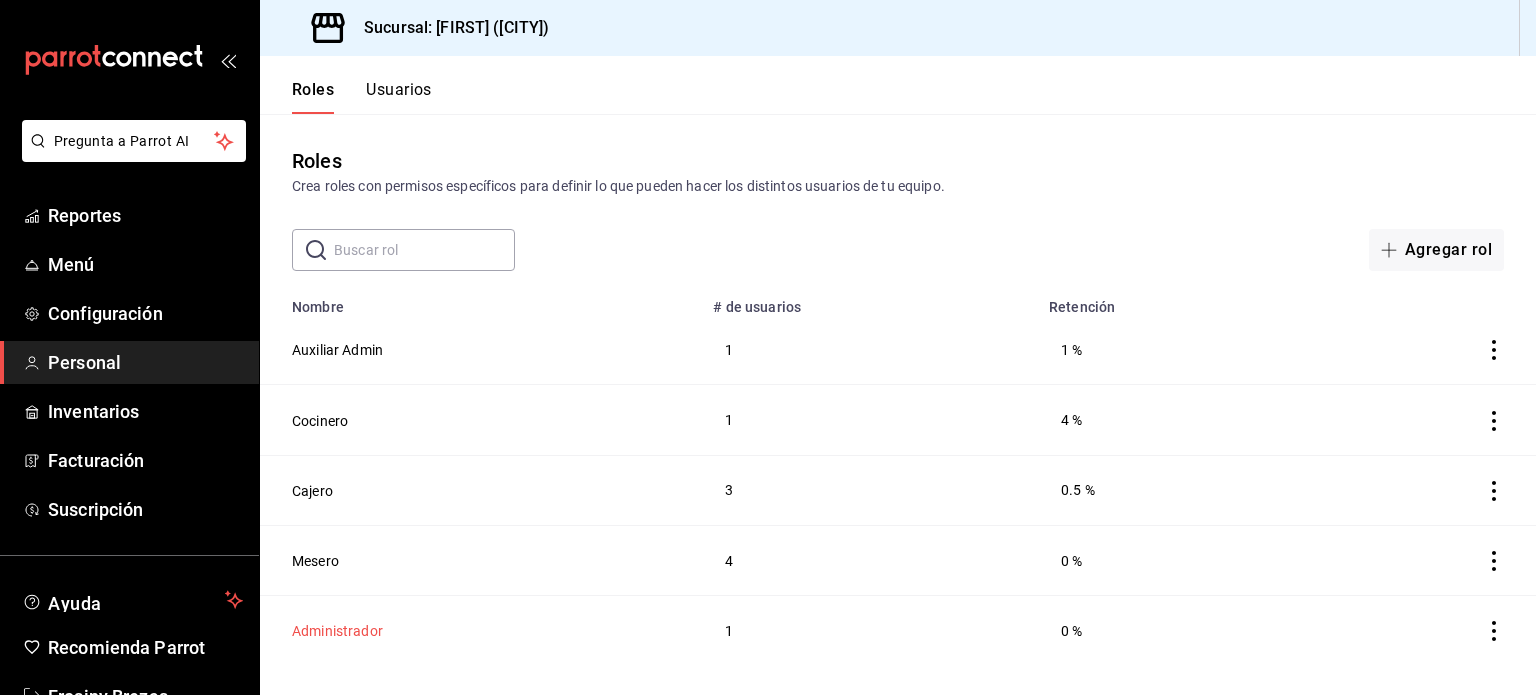 click on "Administrador" at bounding box center [337, 631] 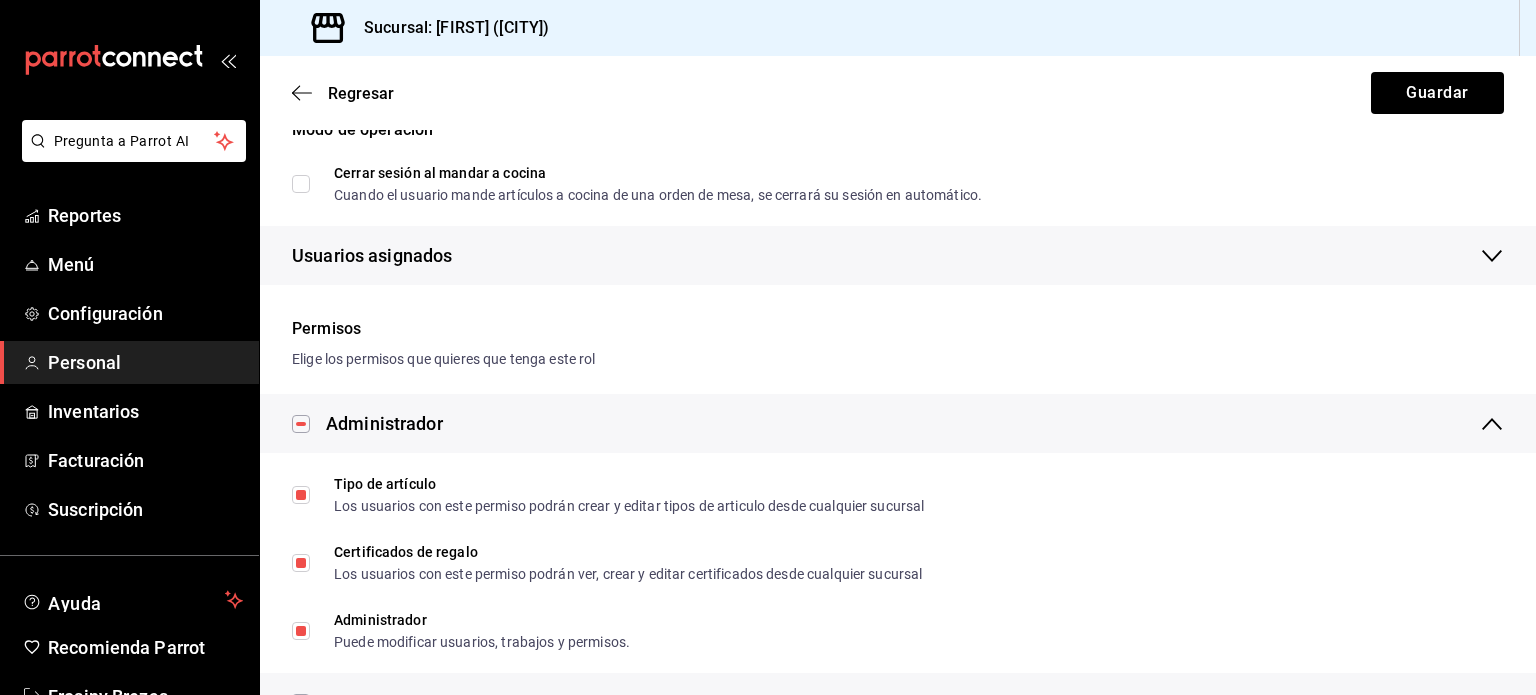 scroll, scrollTop: 0, scrollLeft: 0, axis: both 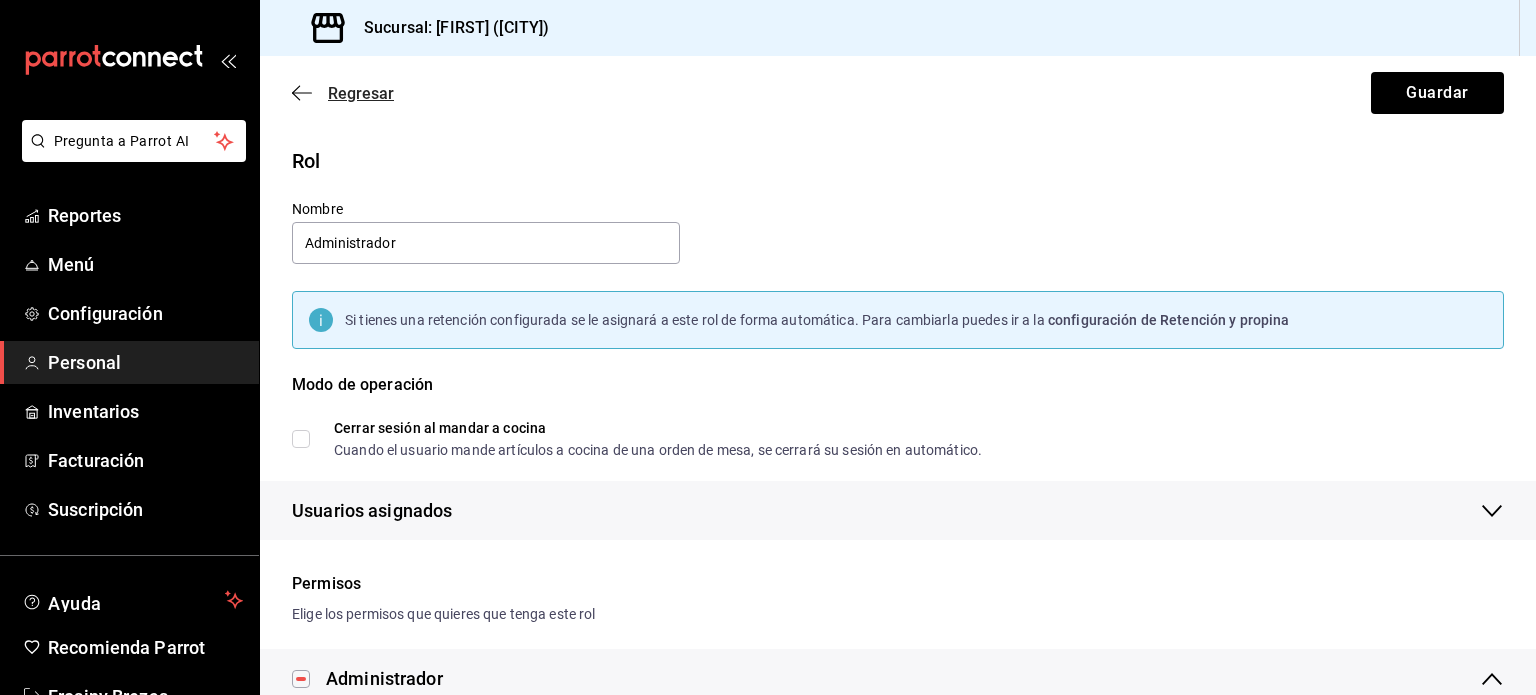click 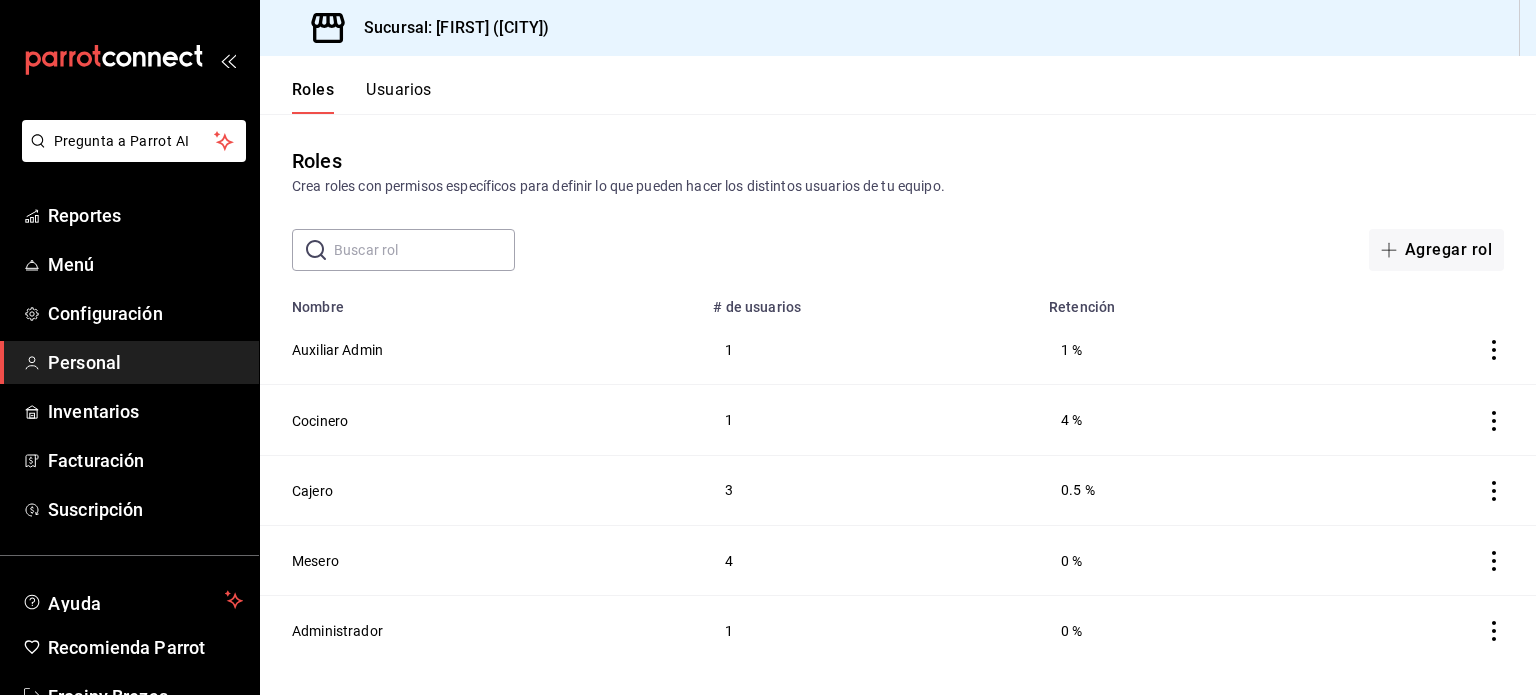 click on "Usuarios" at bounding box center [399, 97] 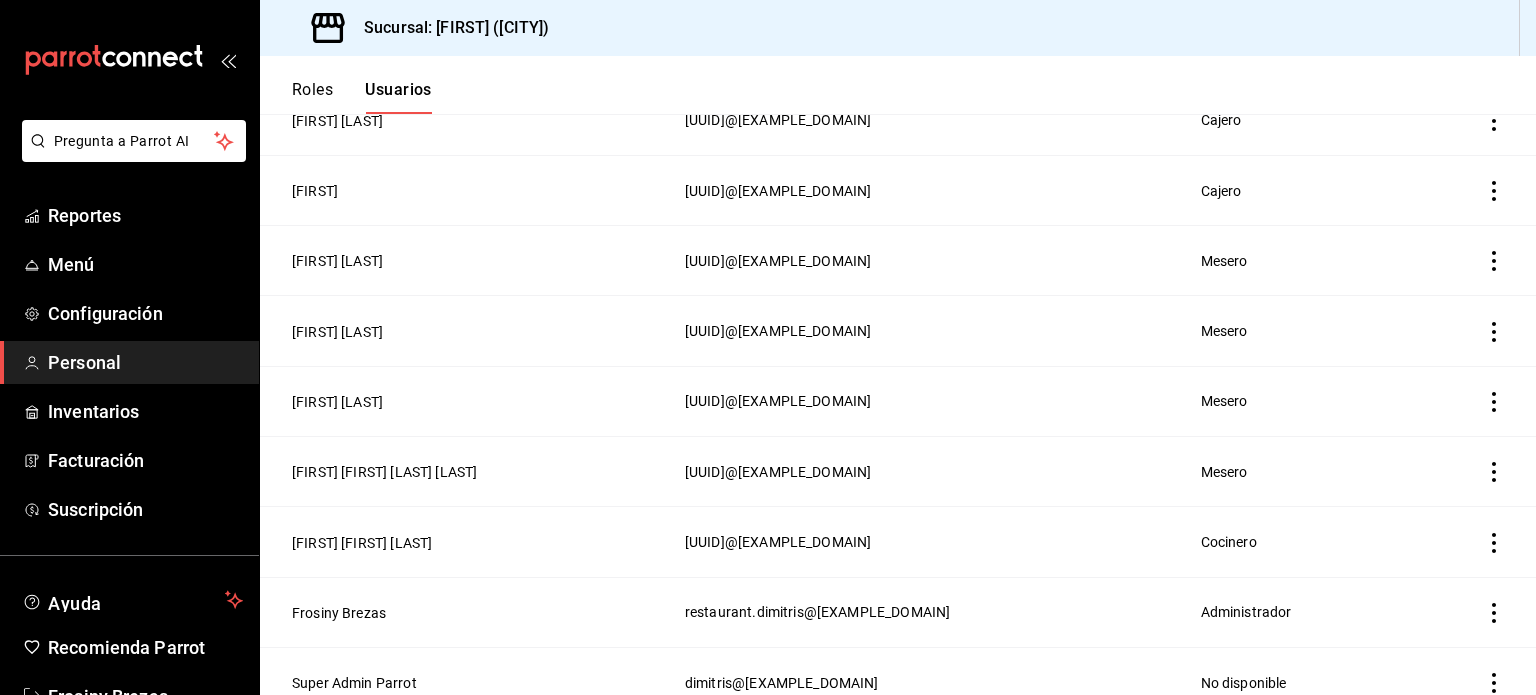 scroll, scrollTop: 392, scrollLeft: 0, axis: vertical 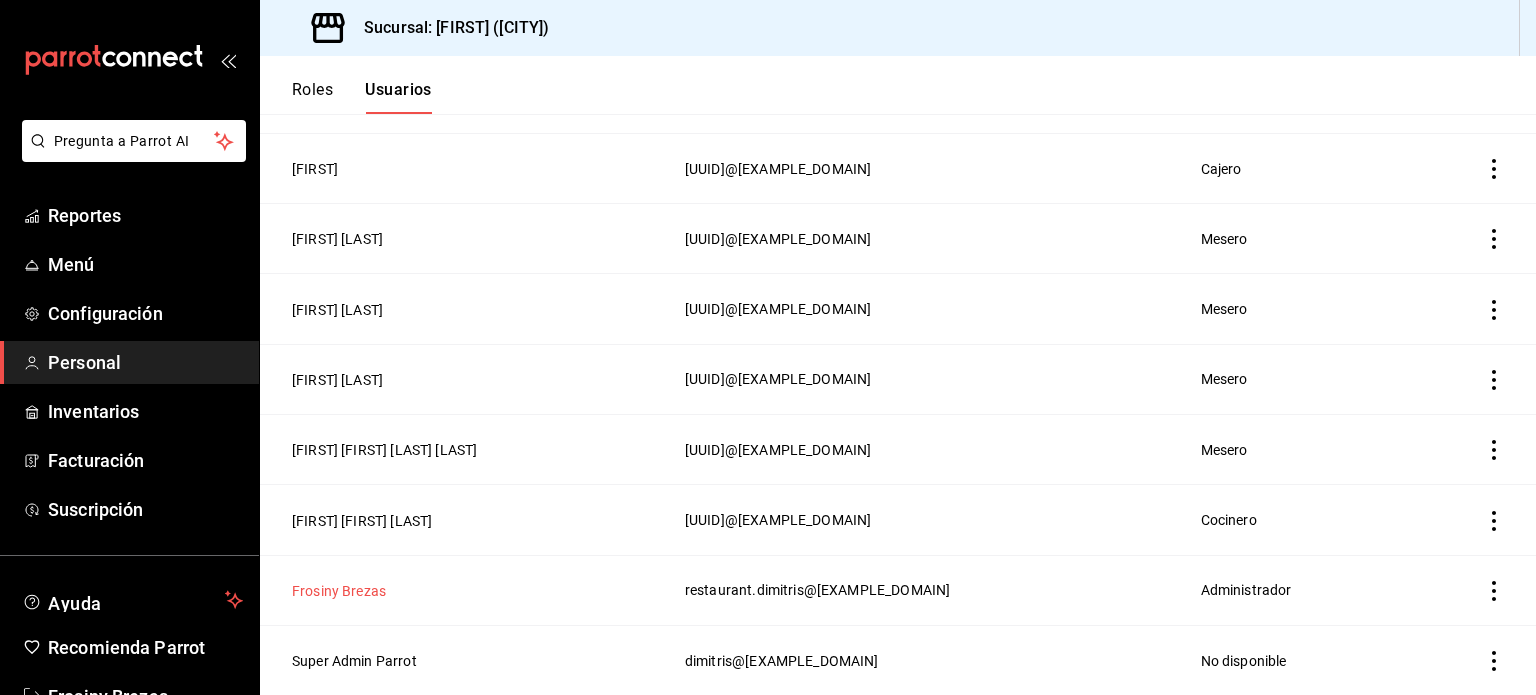 click on "Frosiny Brezas" at bounding box center (339, 591) 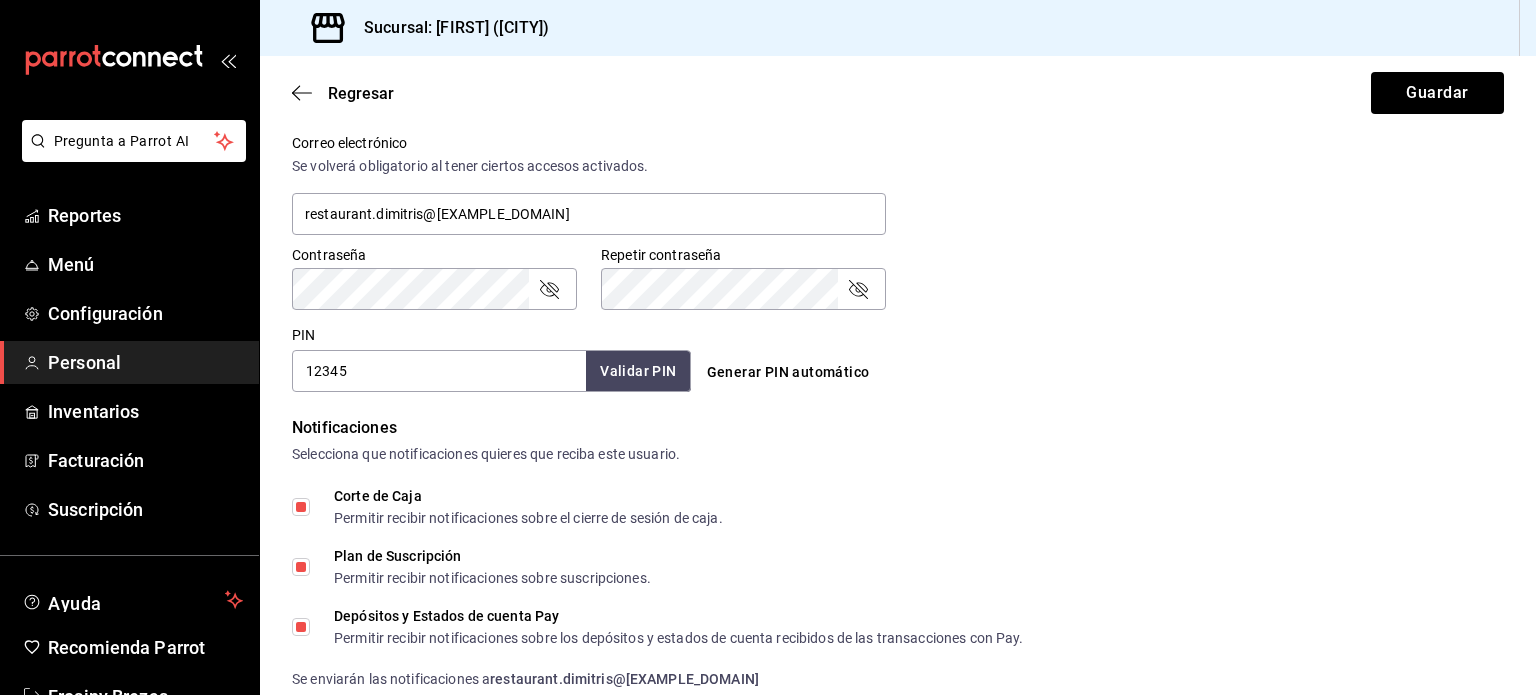 scroll, scrollTop: 740, scrollLeft: 0, axis: vertical 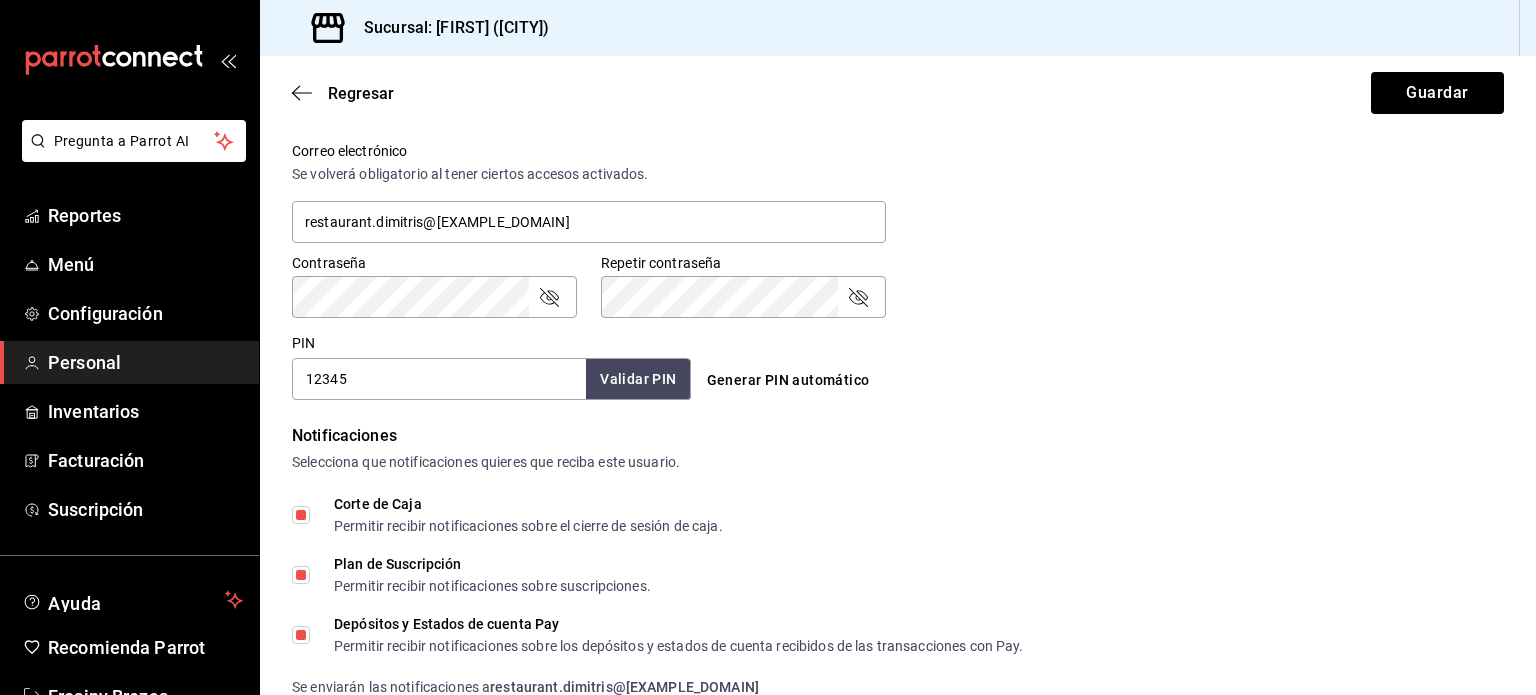 click on "Generar PIN automático" at bounding box center (788, 380) 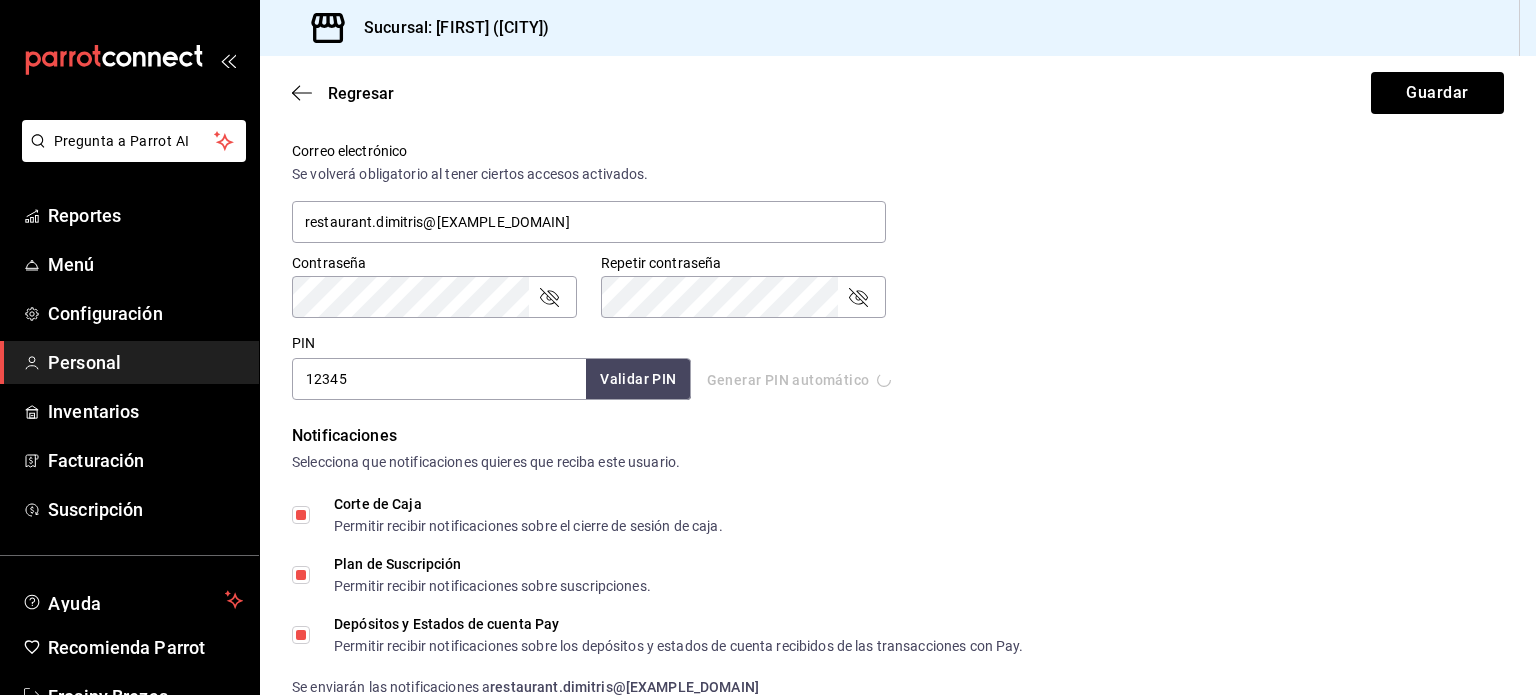 type on "[NUMBER]" 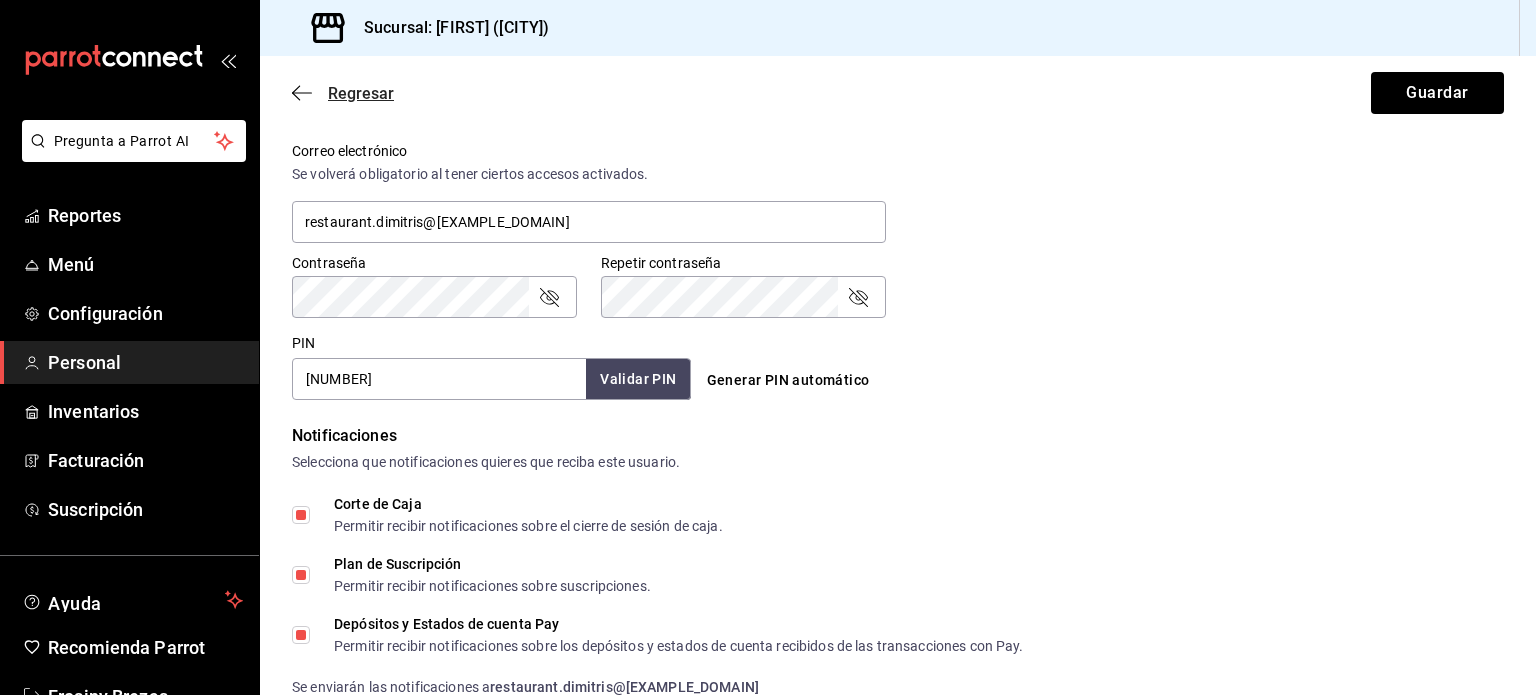 click 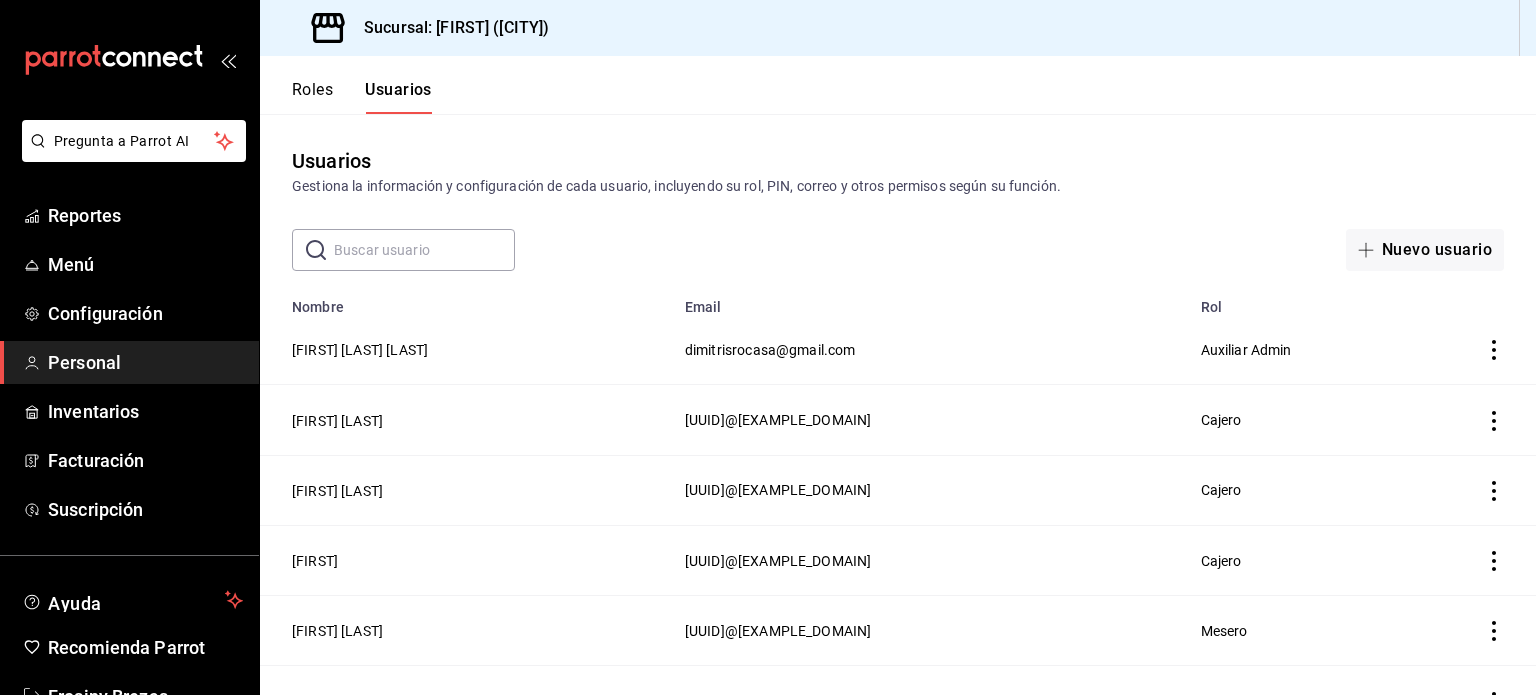 click on "[FIRST] [LAST] [LAST]" at bounding box center [466, 350] 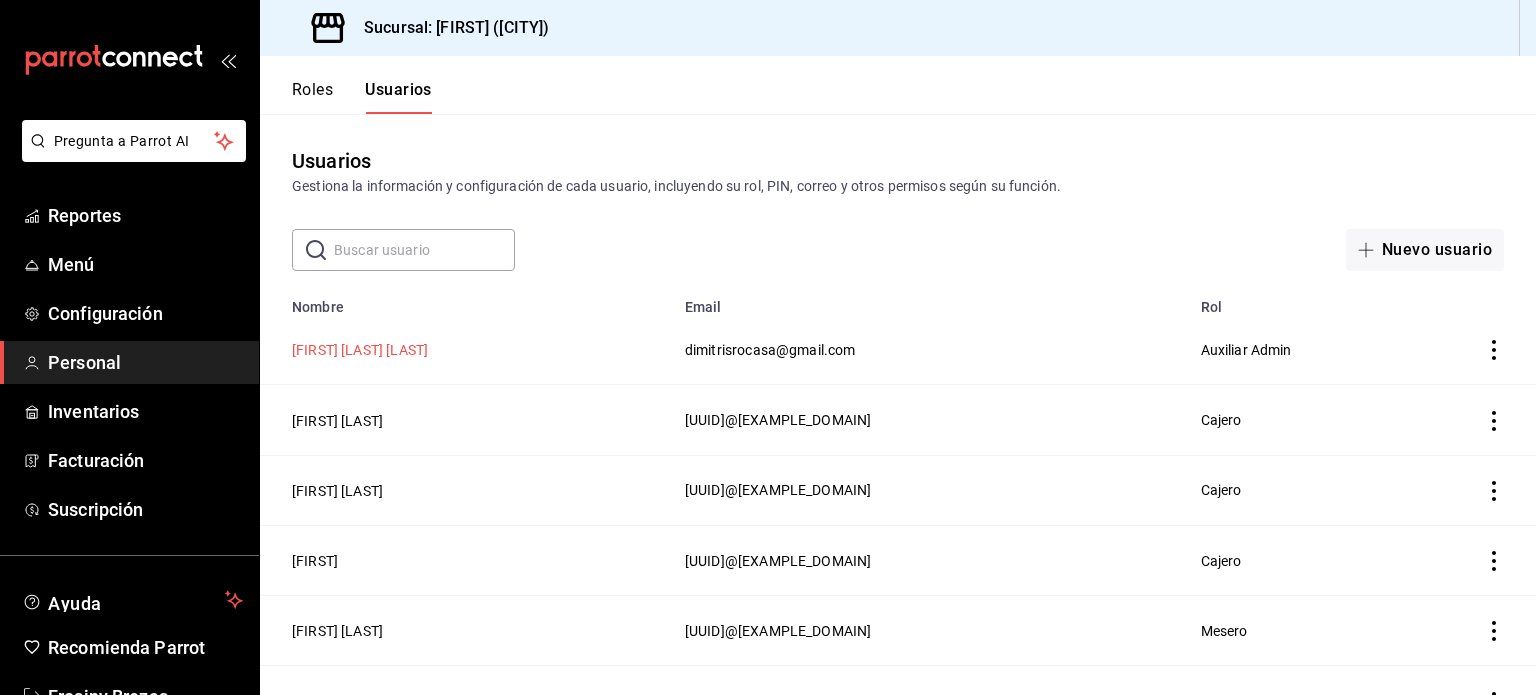click on "[FIRST] [LAST] [LAST]" at bounding box center (360, 350) 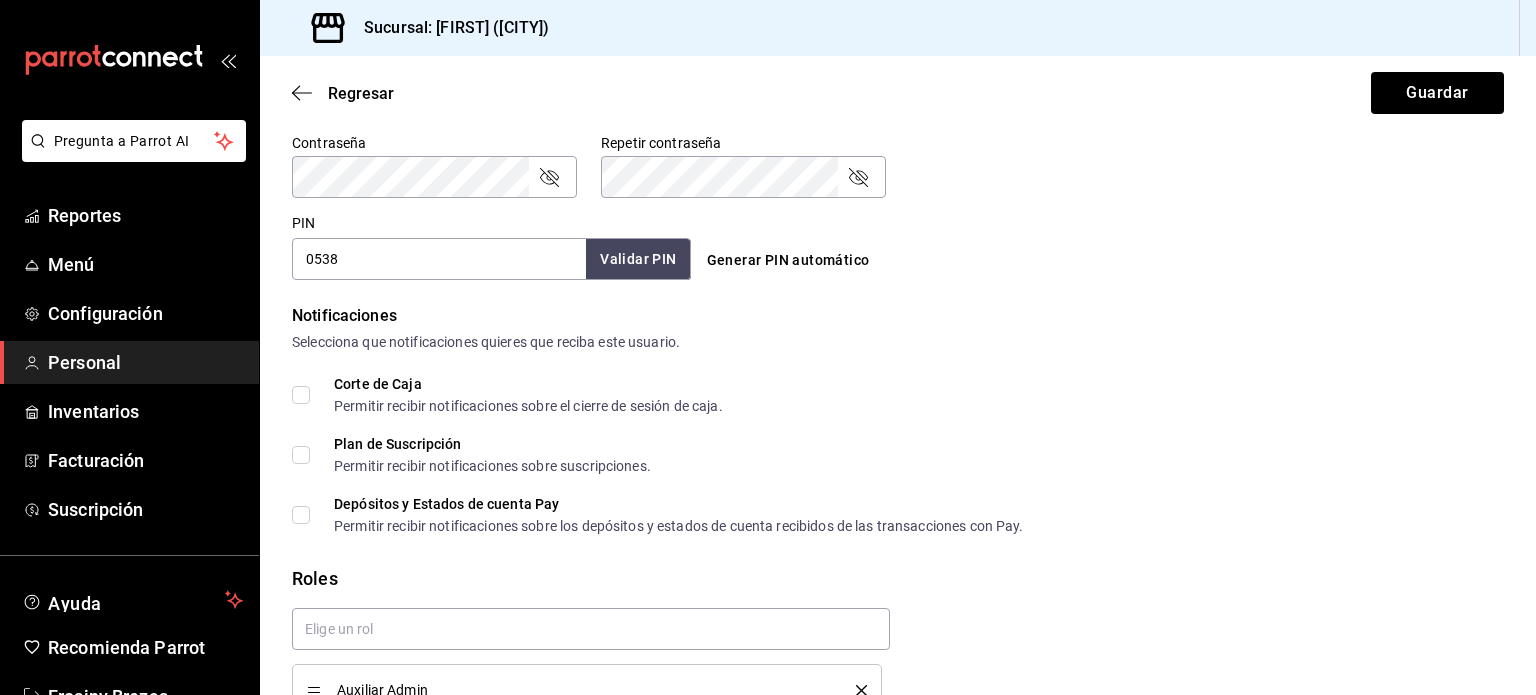 scroll, scrollTop: 968, scrollLeft: 0, axis: vertical 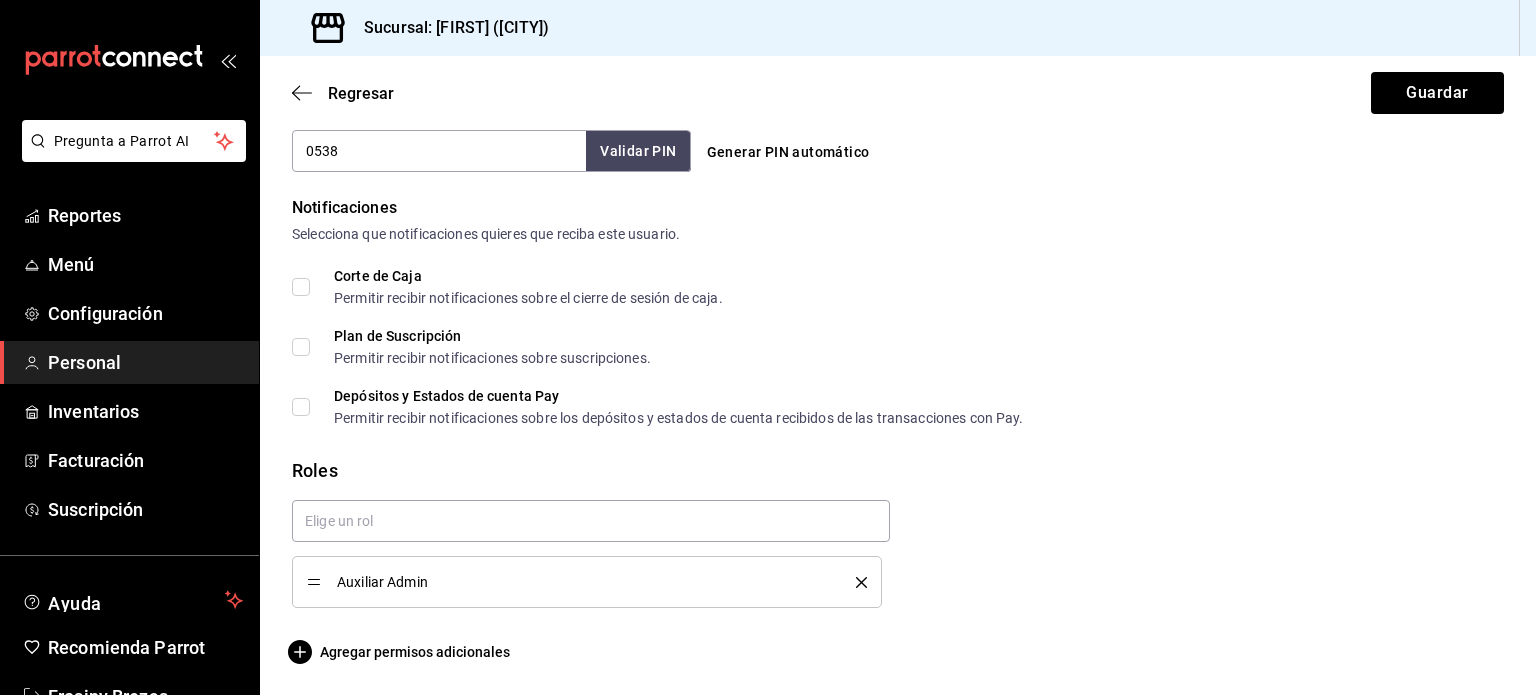click 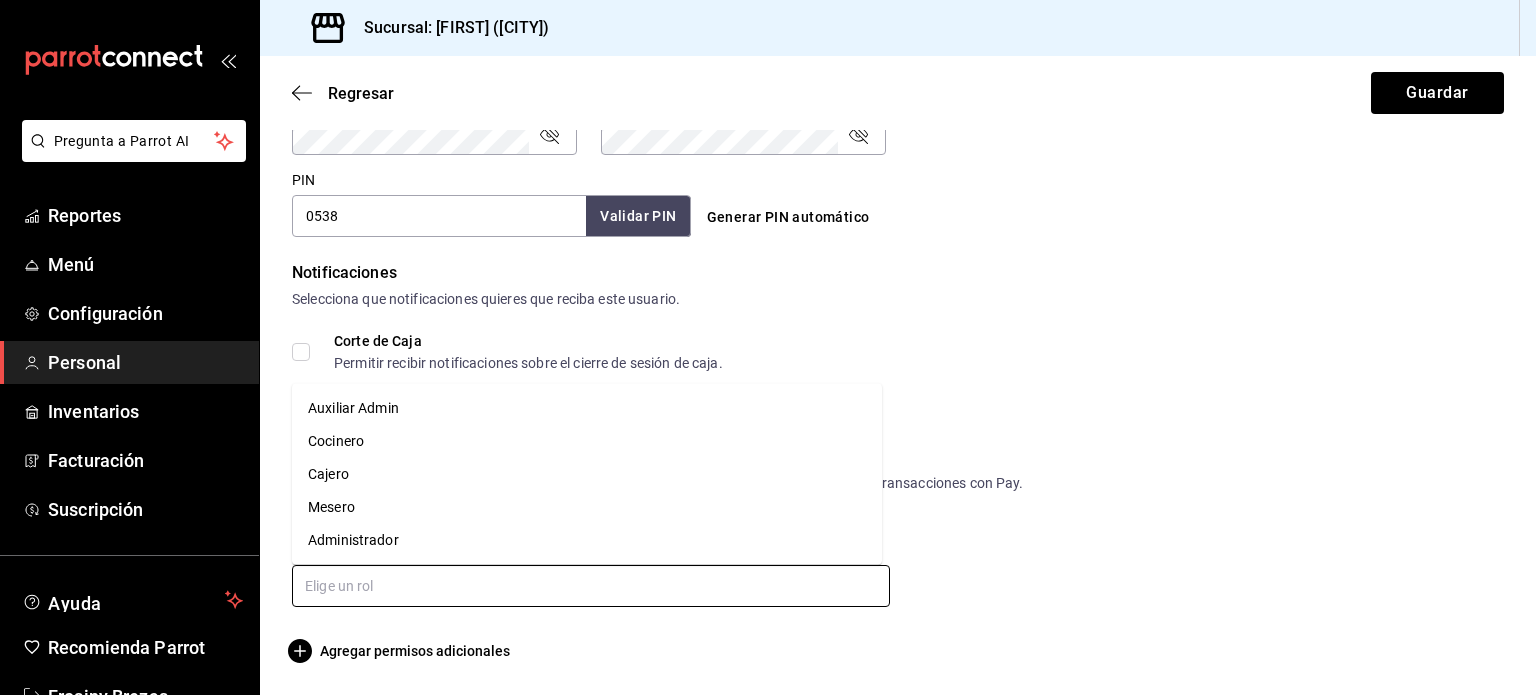 click at bounding box center (591, 586) 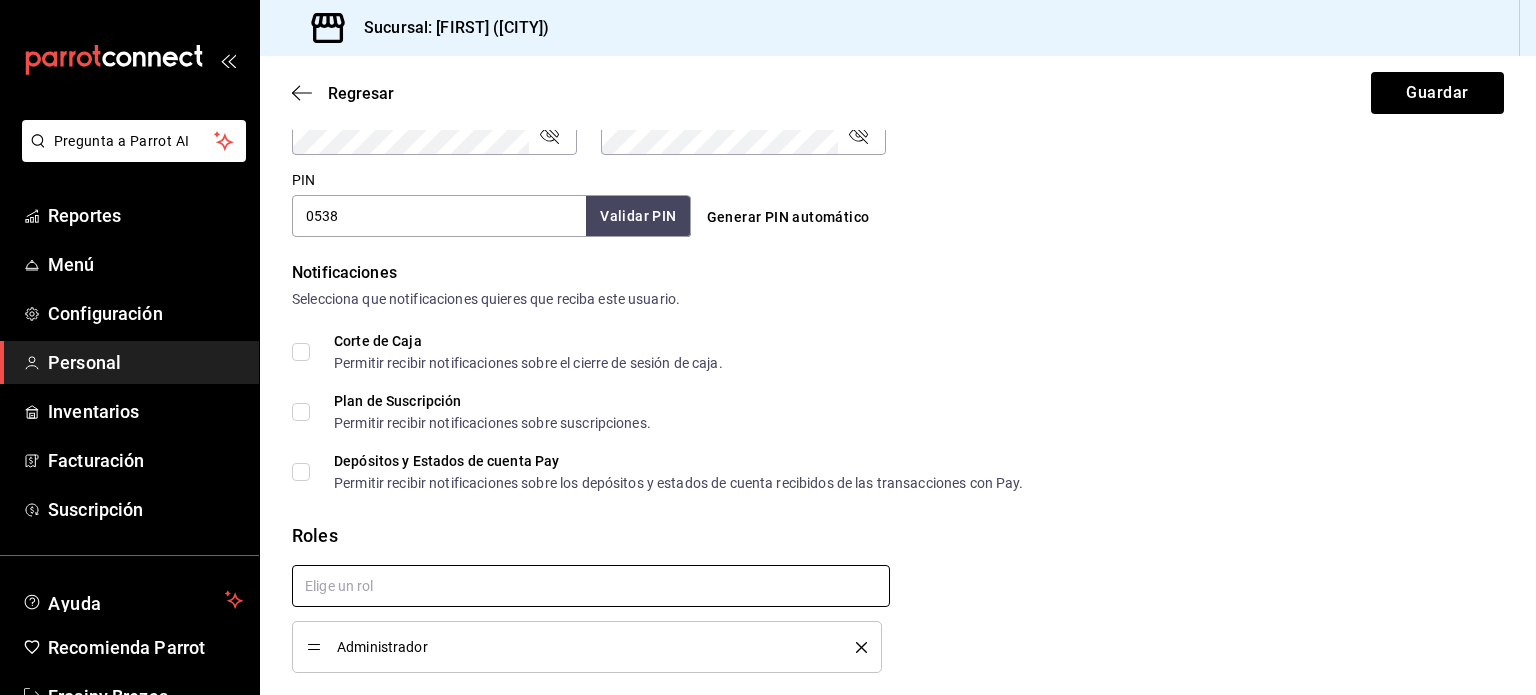 checkbox on "true" 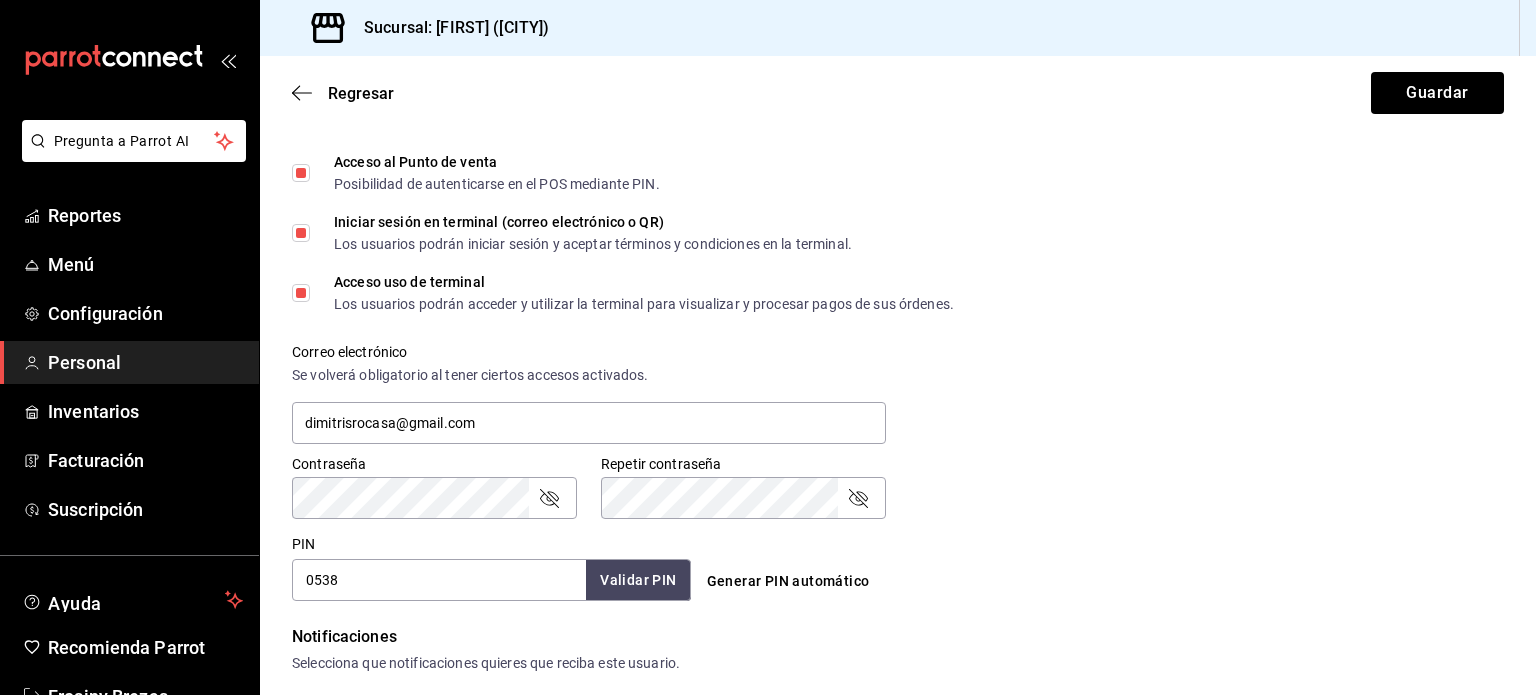 scroll, scrollTop: 542, scrollLeft: 0, axis: vertical 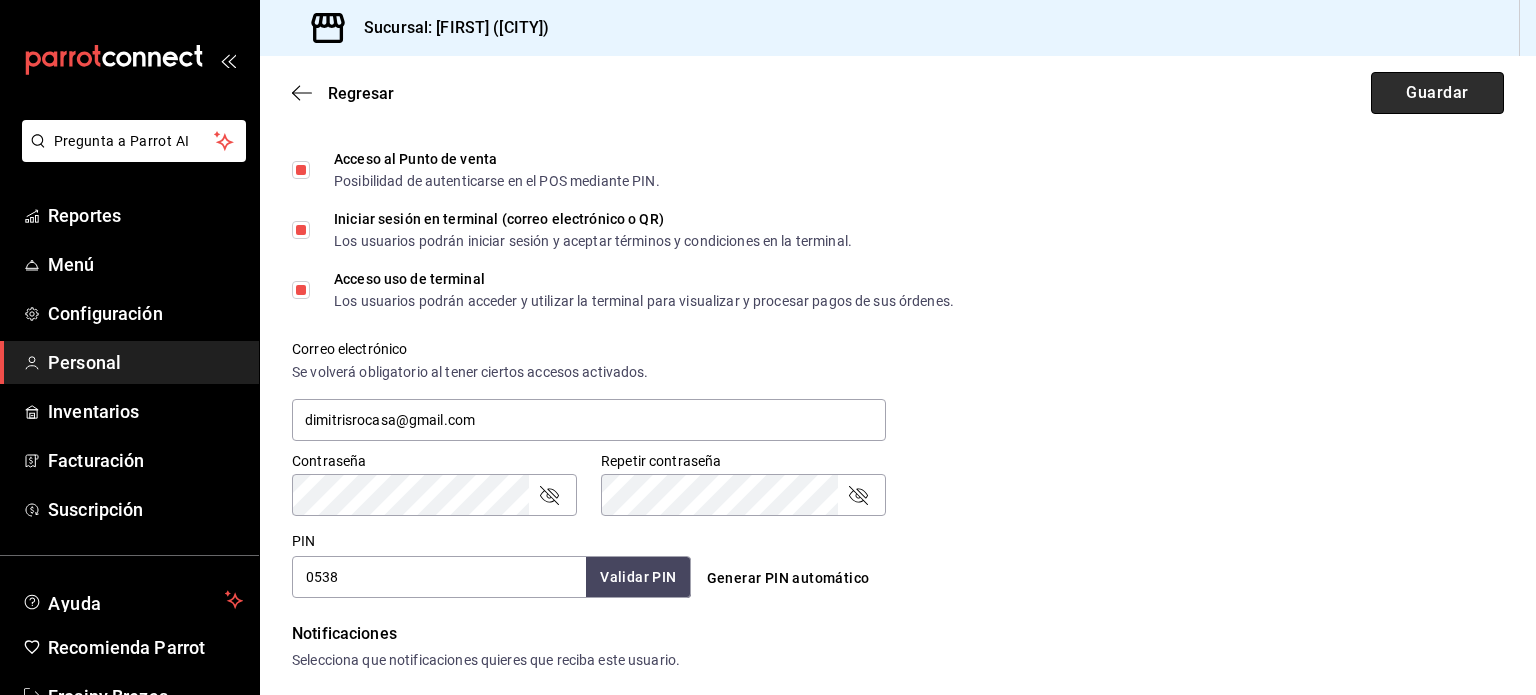 click on "Guardar" at bounding box center (1437, 93) 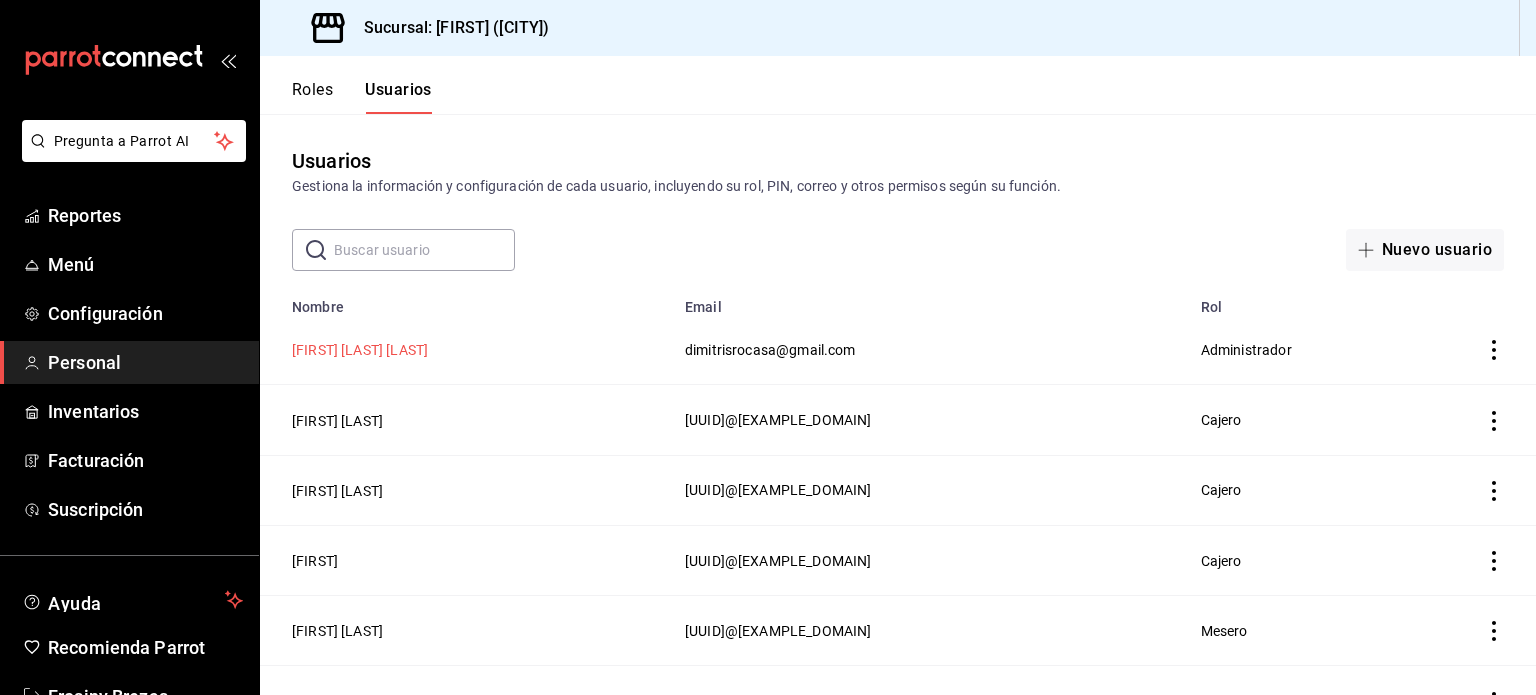 click on "[FIRST] [LAST] [LAST]" at bounding box center (360, 350) 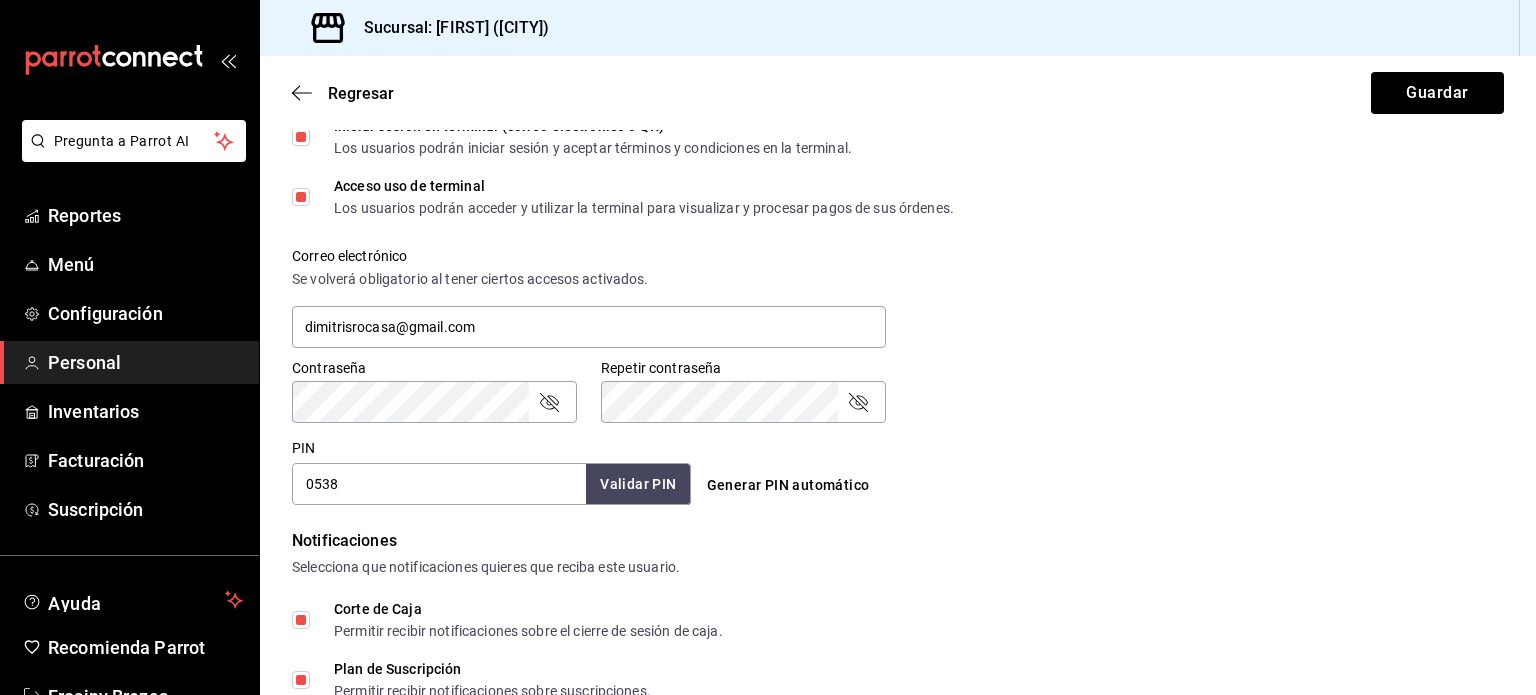 scroll, scrollTop: 636, scrollLeft: 0, axis: vertical 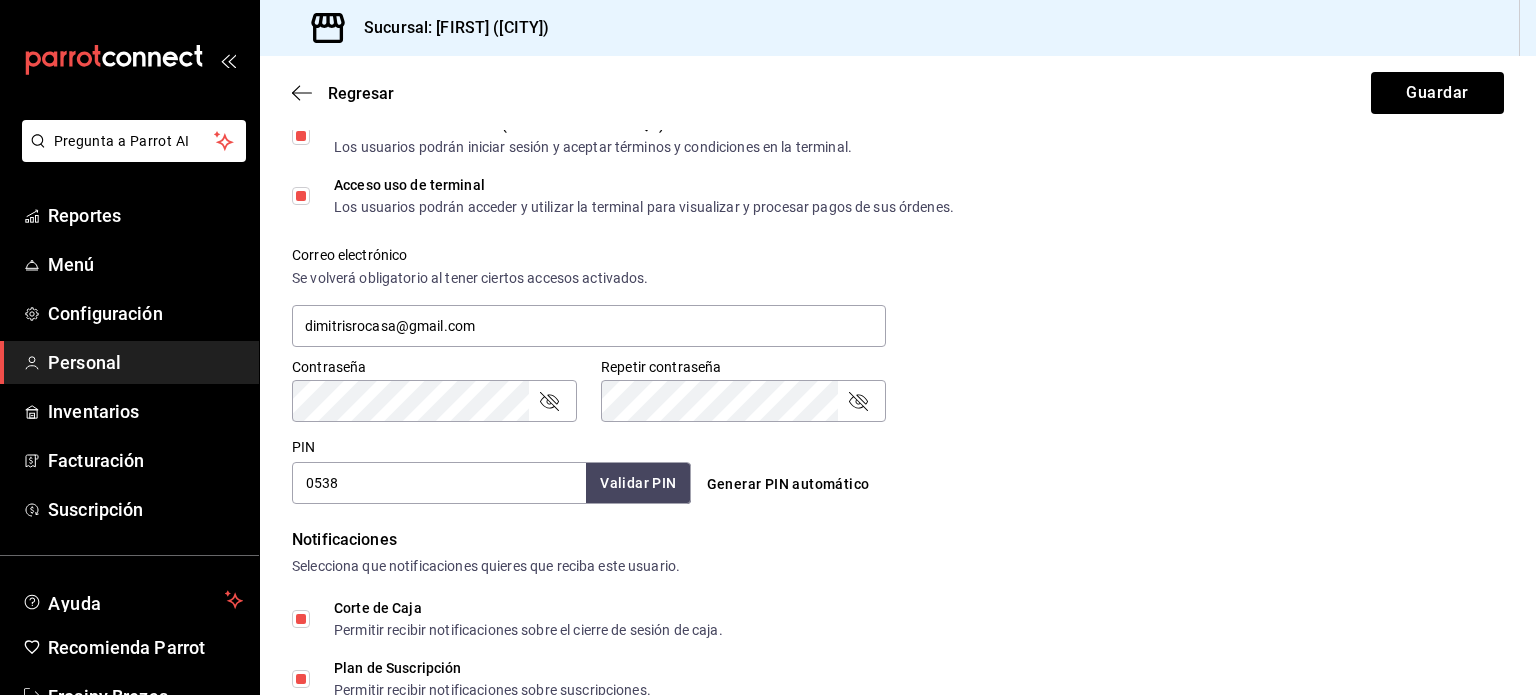 click on "Generar PIN automático" at bounding box center [898, 484] 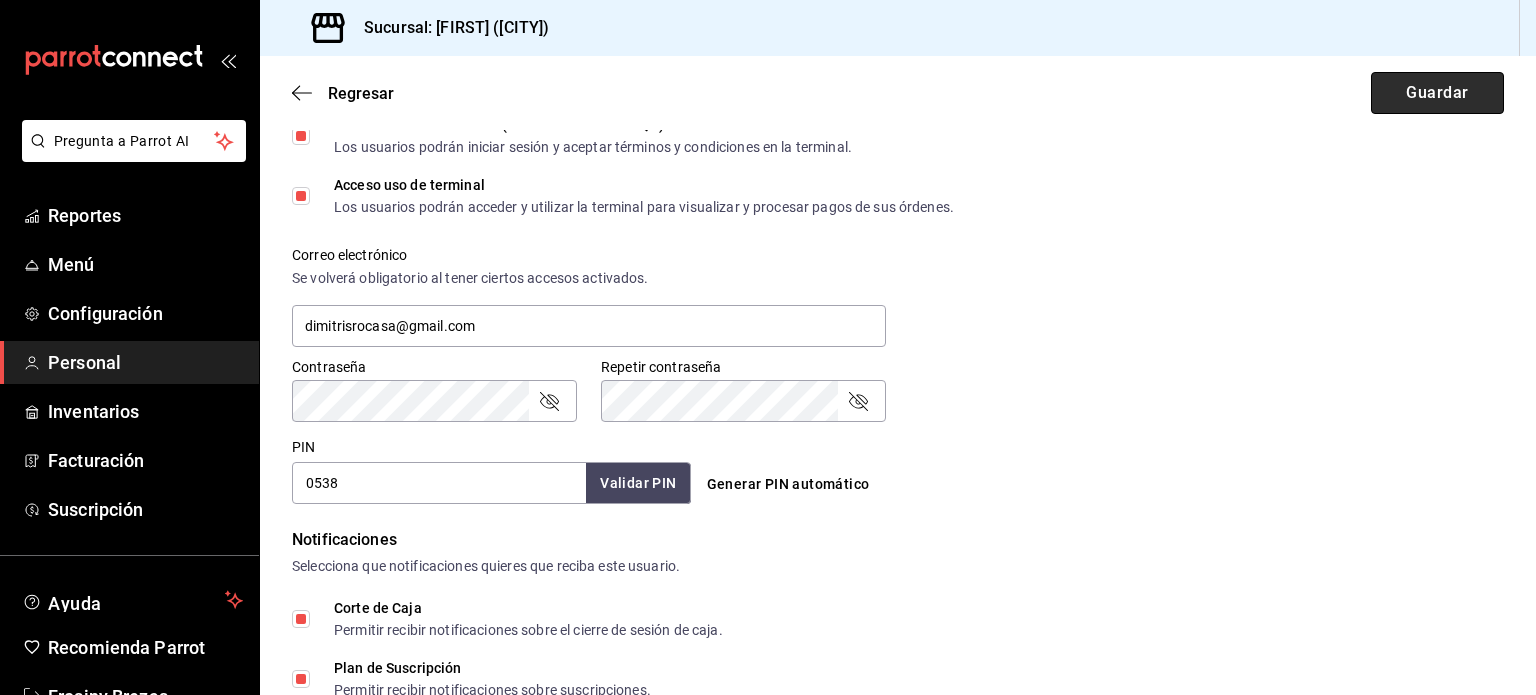click on "Guardar" at bounding box center (1437, 93) 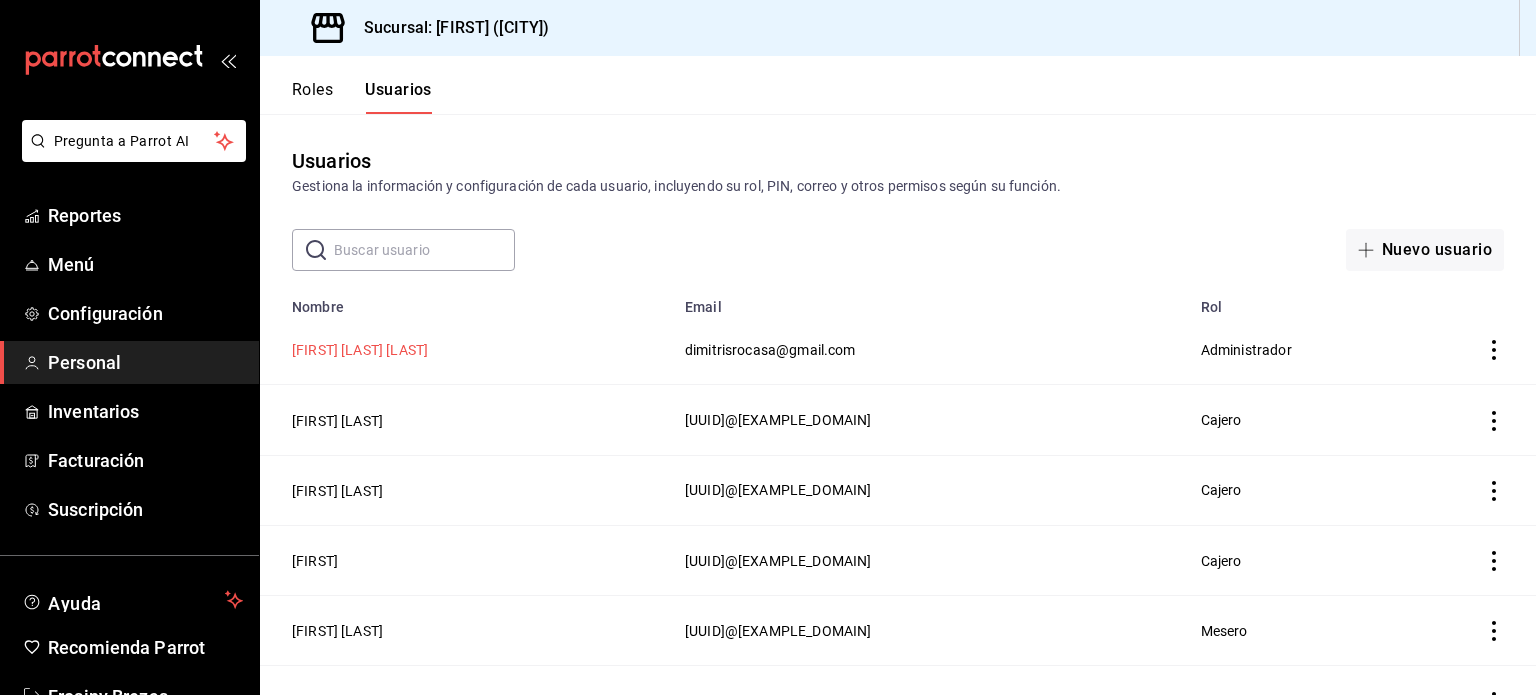 click on "[FIRST] [LAST] [LAST]" at bounding box center (360, 350) 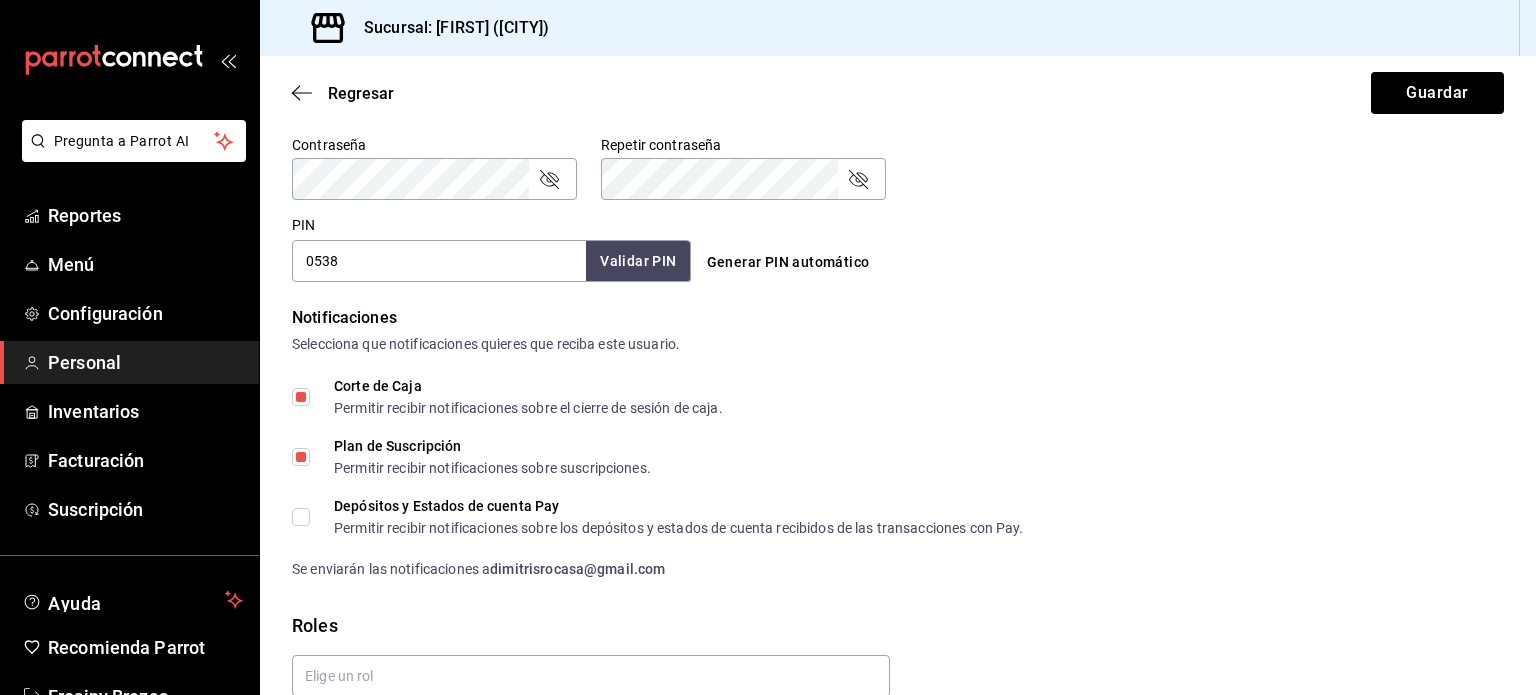 scroll, scrollTop: 1013, scrollLeft: 0, axis: vertical 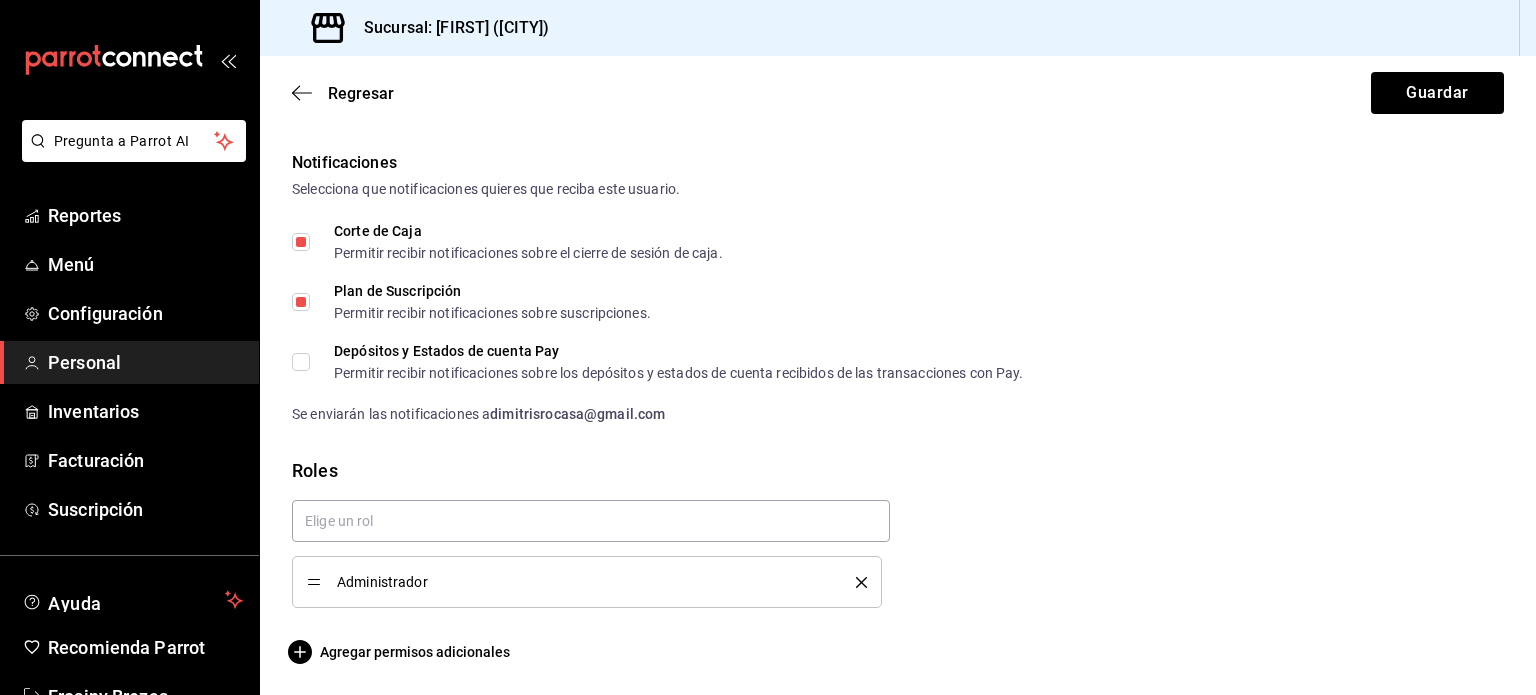 click 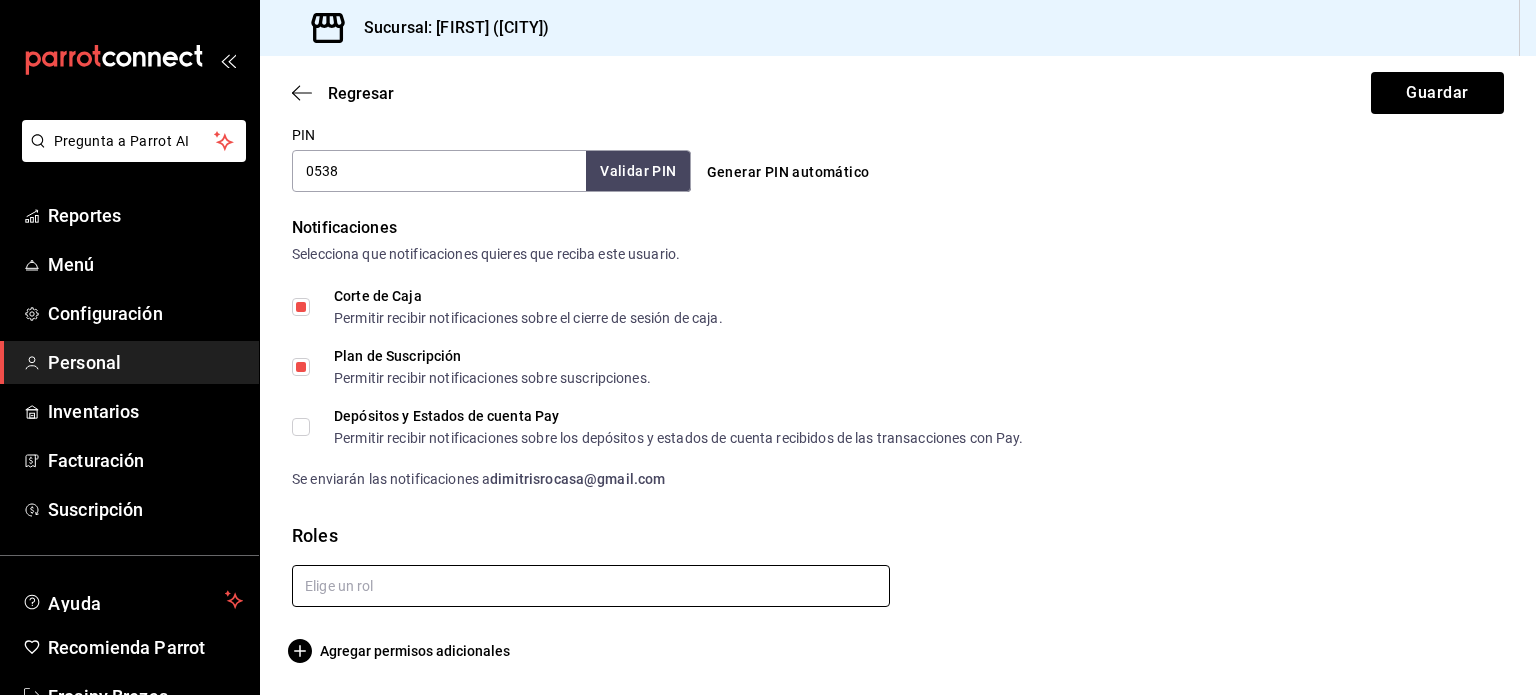 click at bounding box center (591, 586) 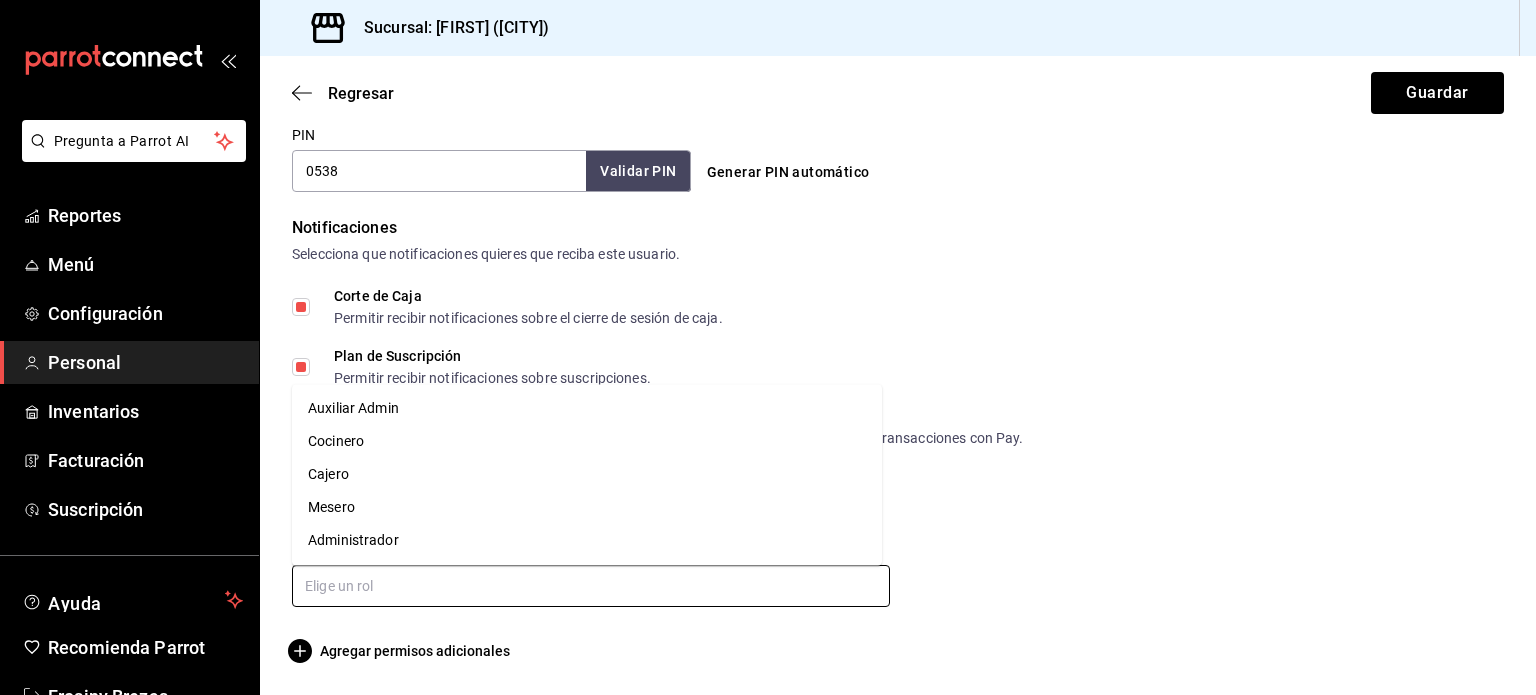 click on "Administrador" at bounding box center (587, 540) 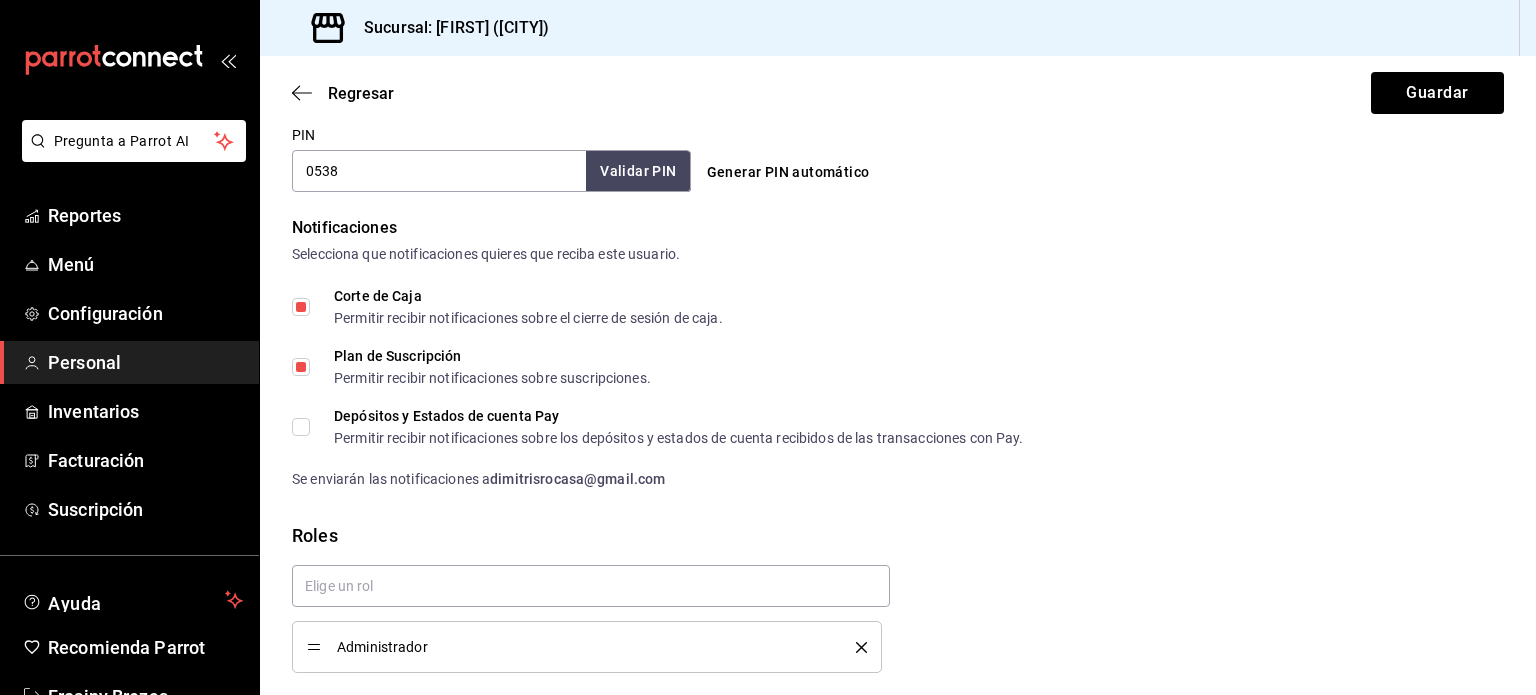 click on "Plan de Suscripción Permitir recibir notificaciones sobre suscripciones." at bounding box center (480, 367) 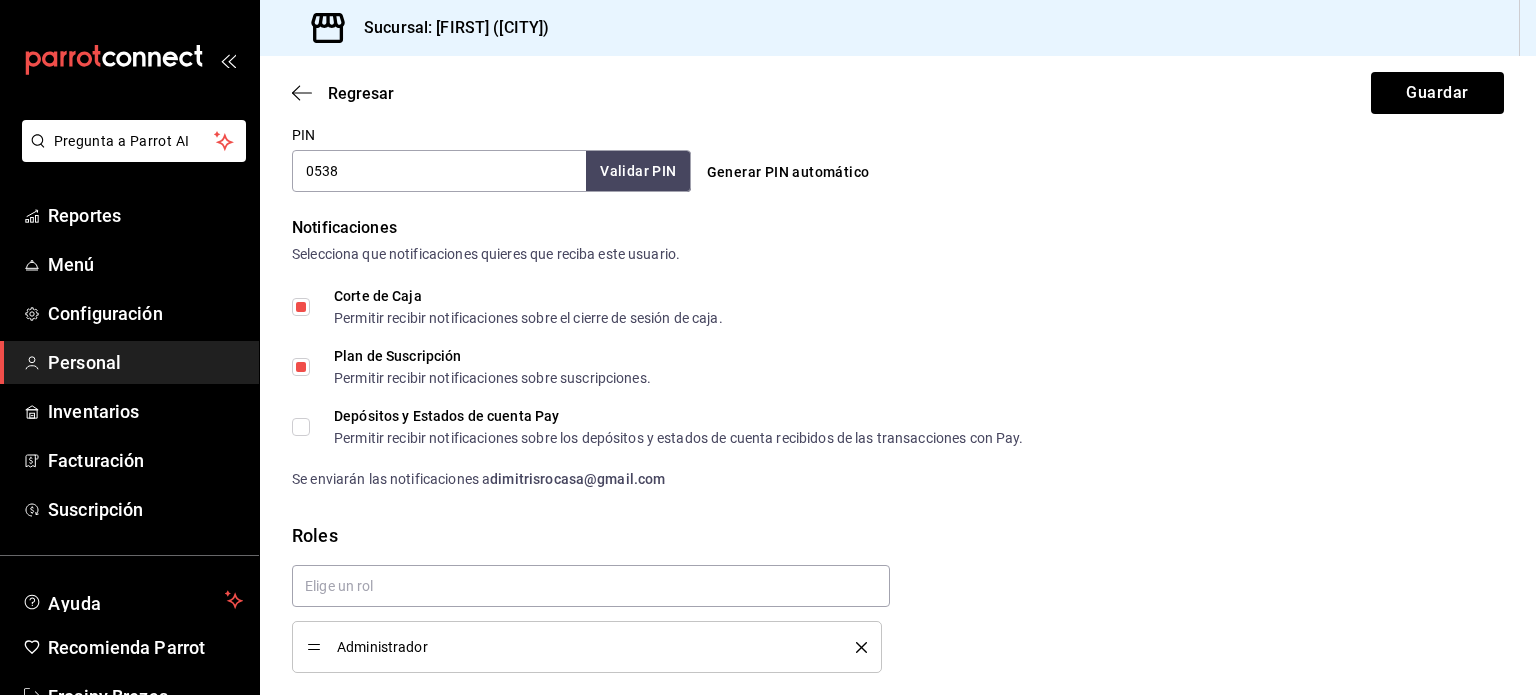 click 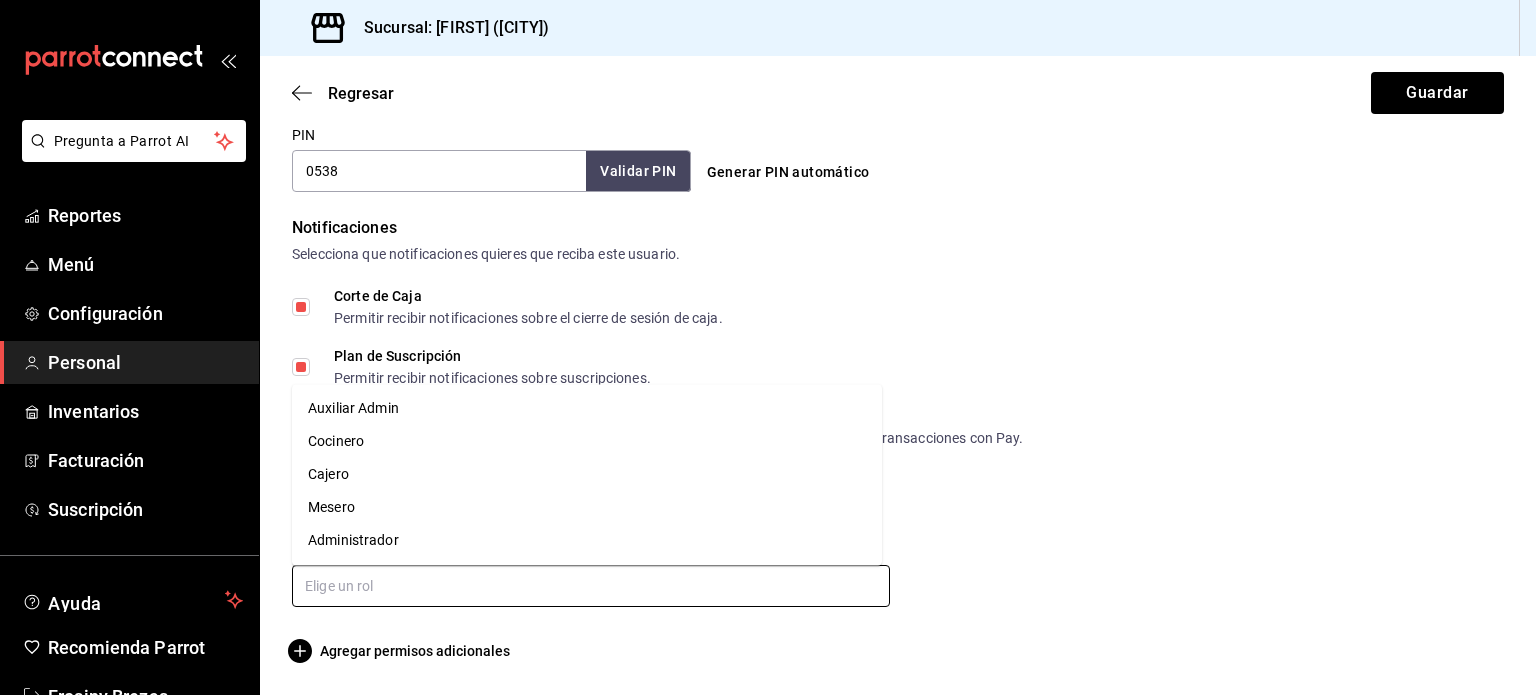 click at bounding box center [591, 586] 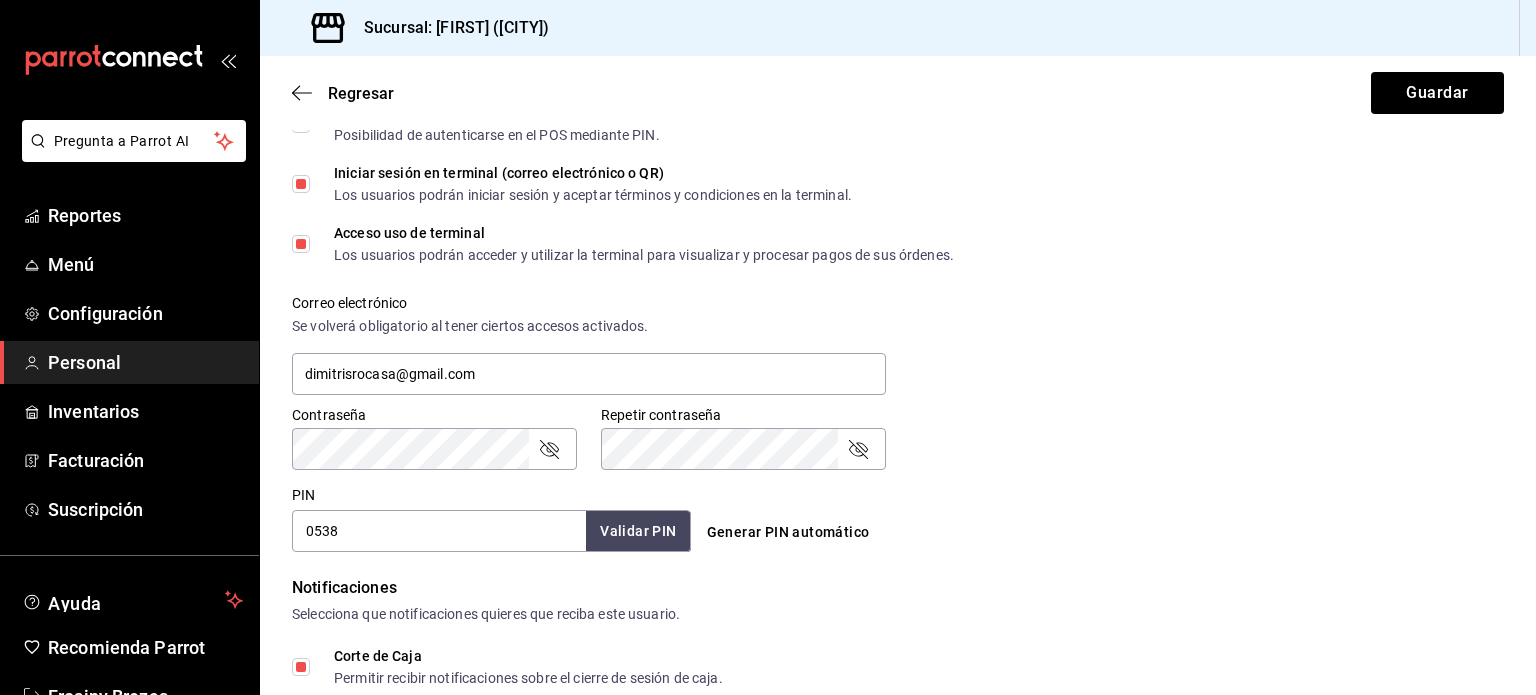 scroll, scrollTop: 590, scrollLeft: 0, axis: vertical 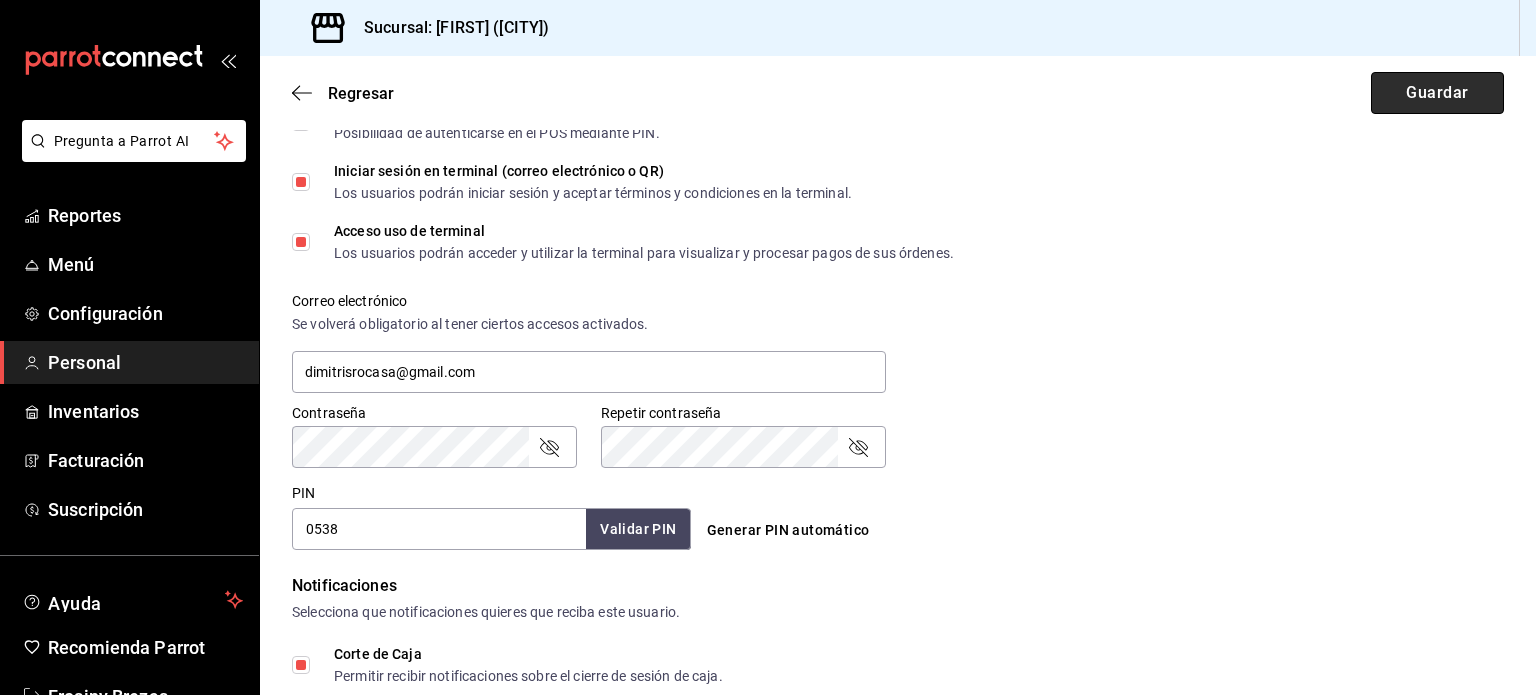 click on "Guardar" at bounding box center (1437, 93) 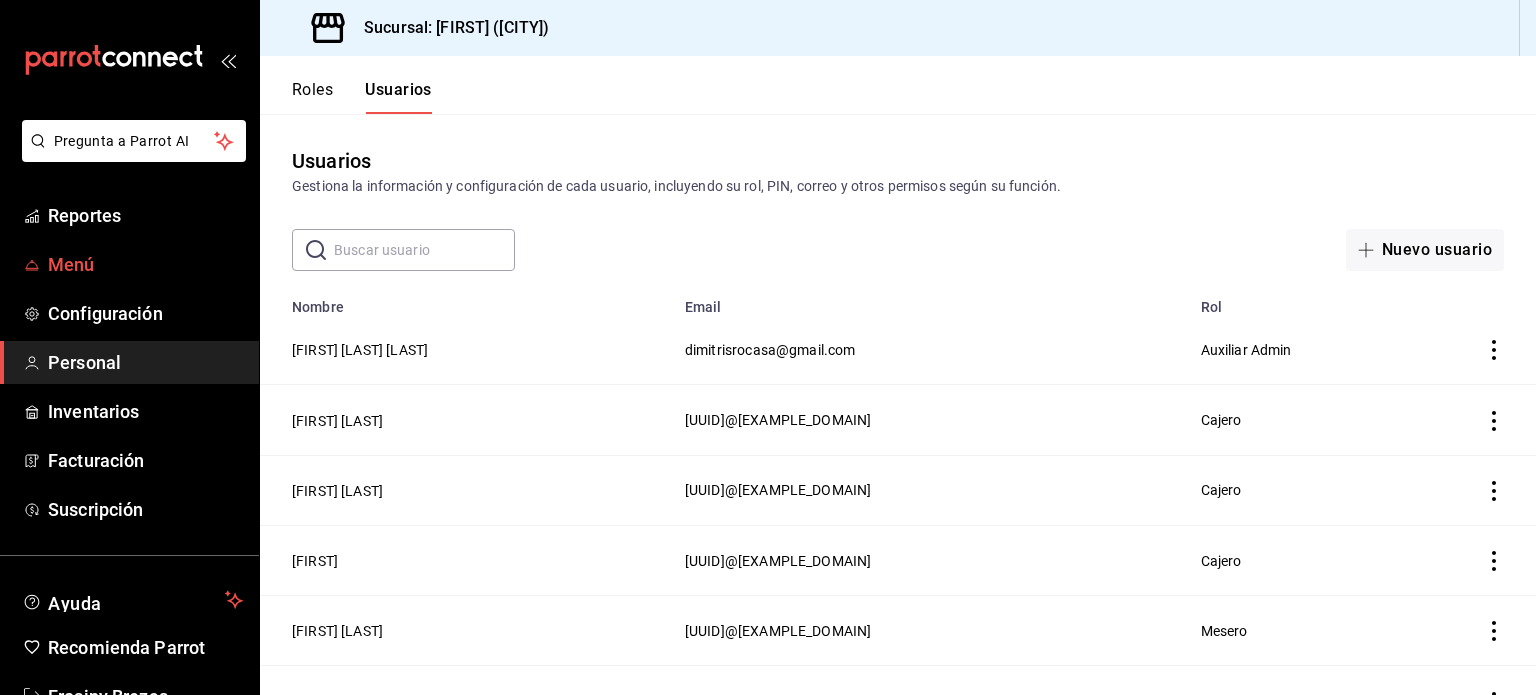 click on "Menú" at bounding box center (129, 264) 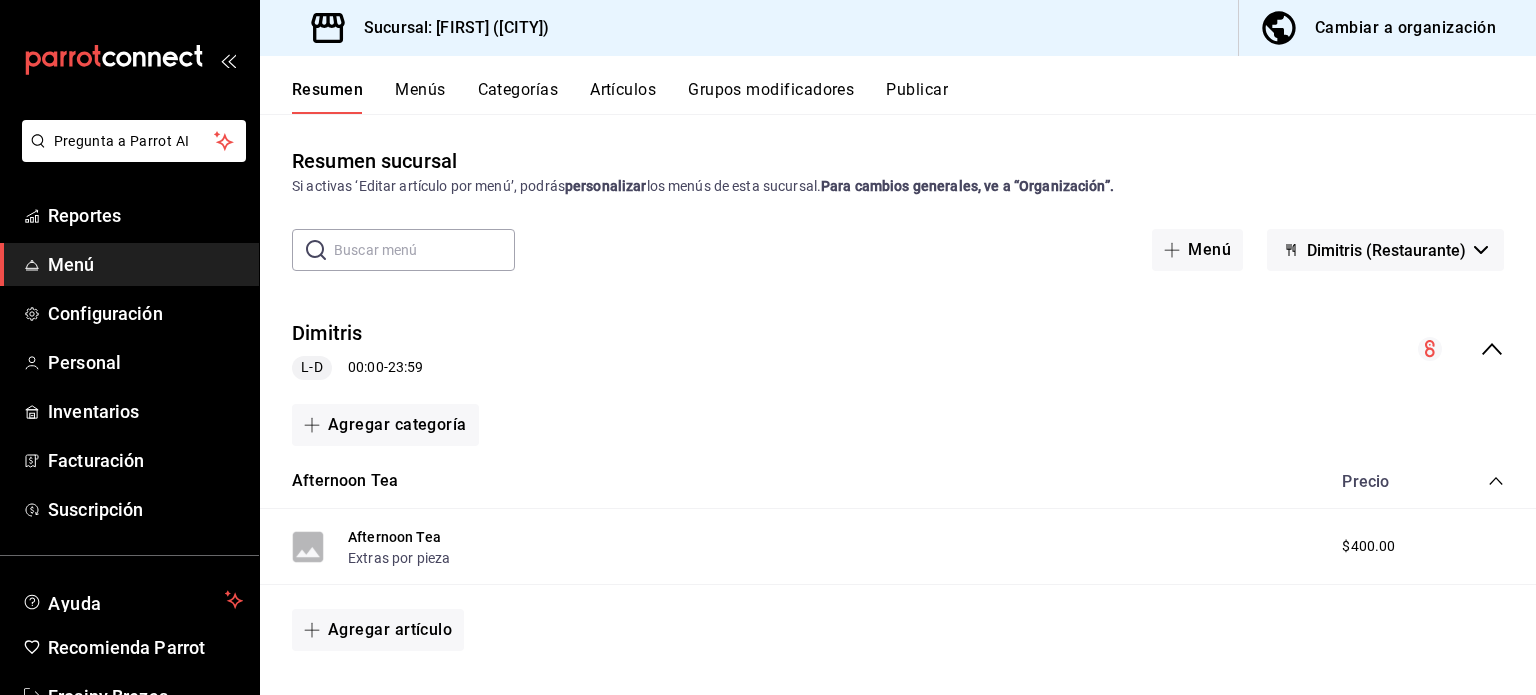 click 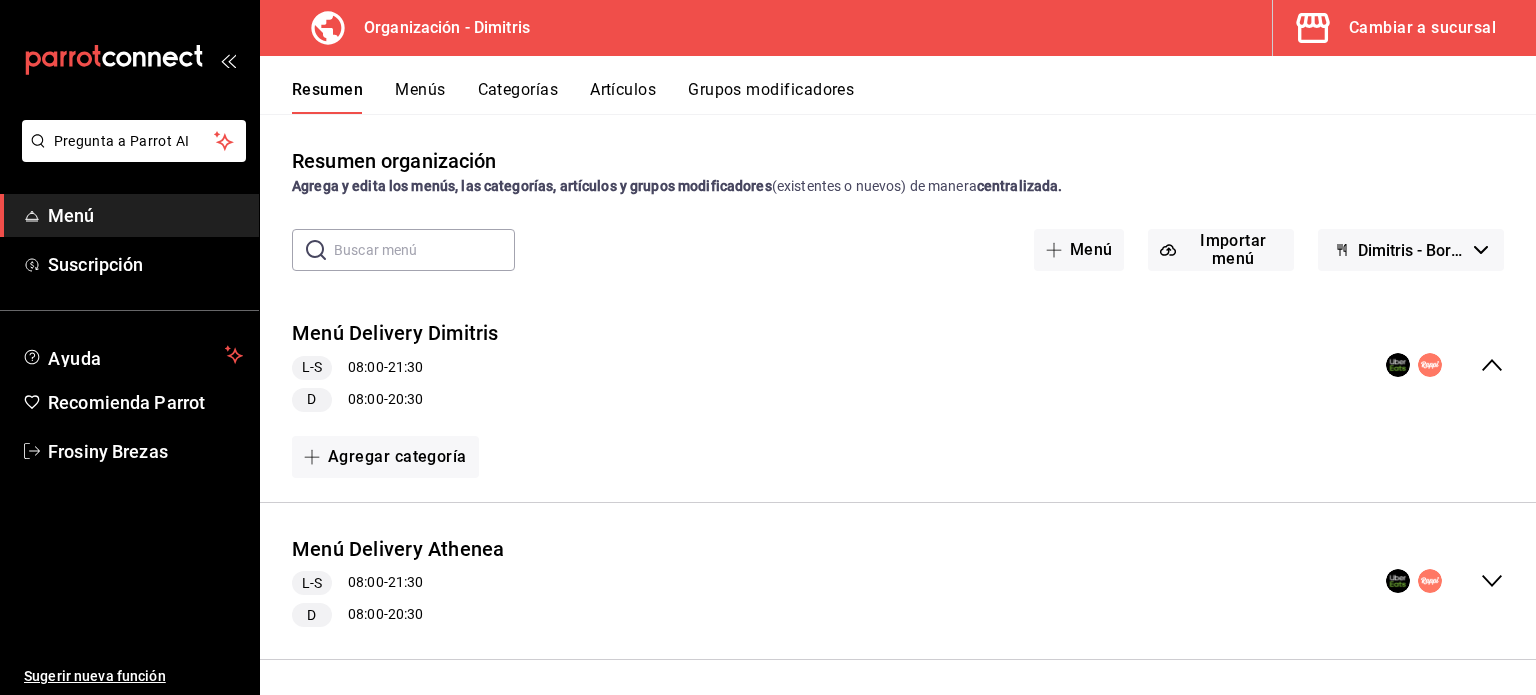 scroll, scrollTop: 163, scrollLeft: 0, axis: vertical 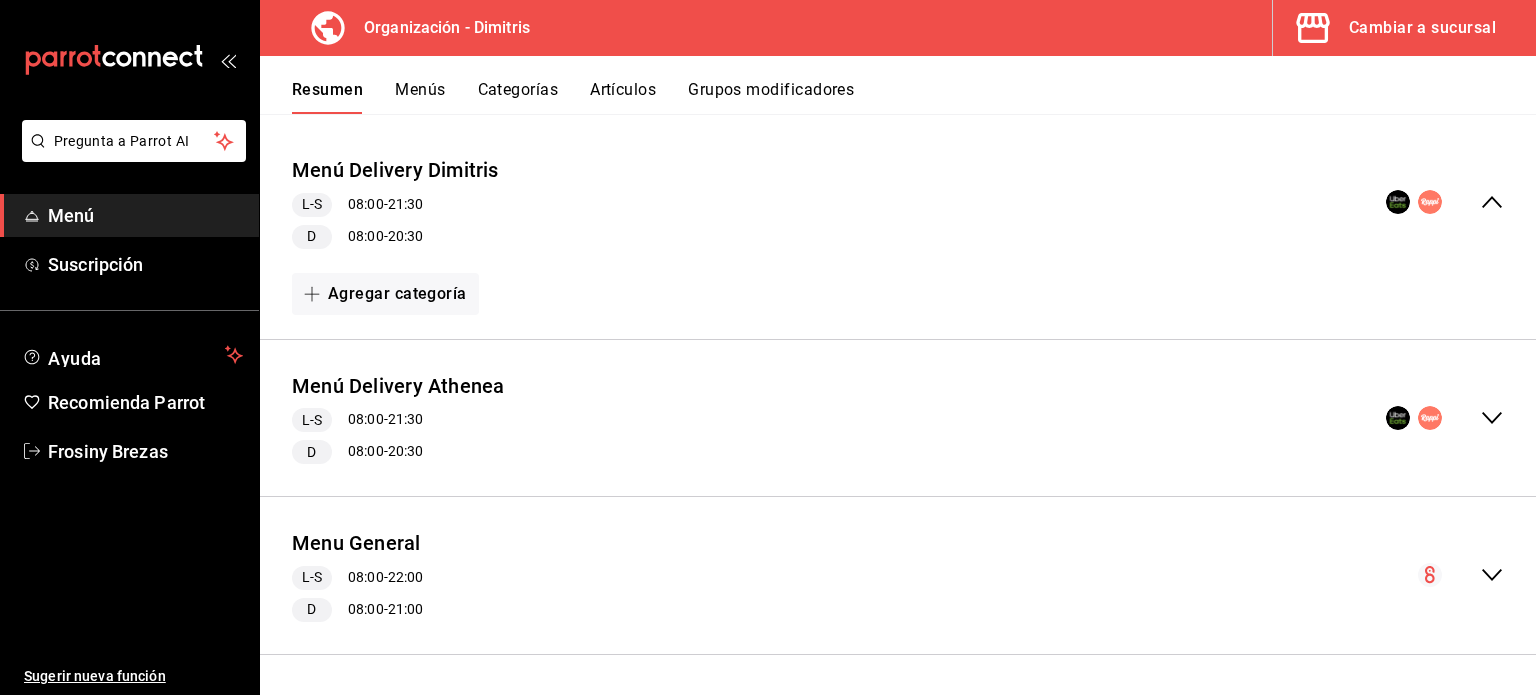 click 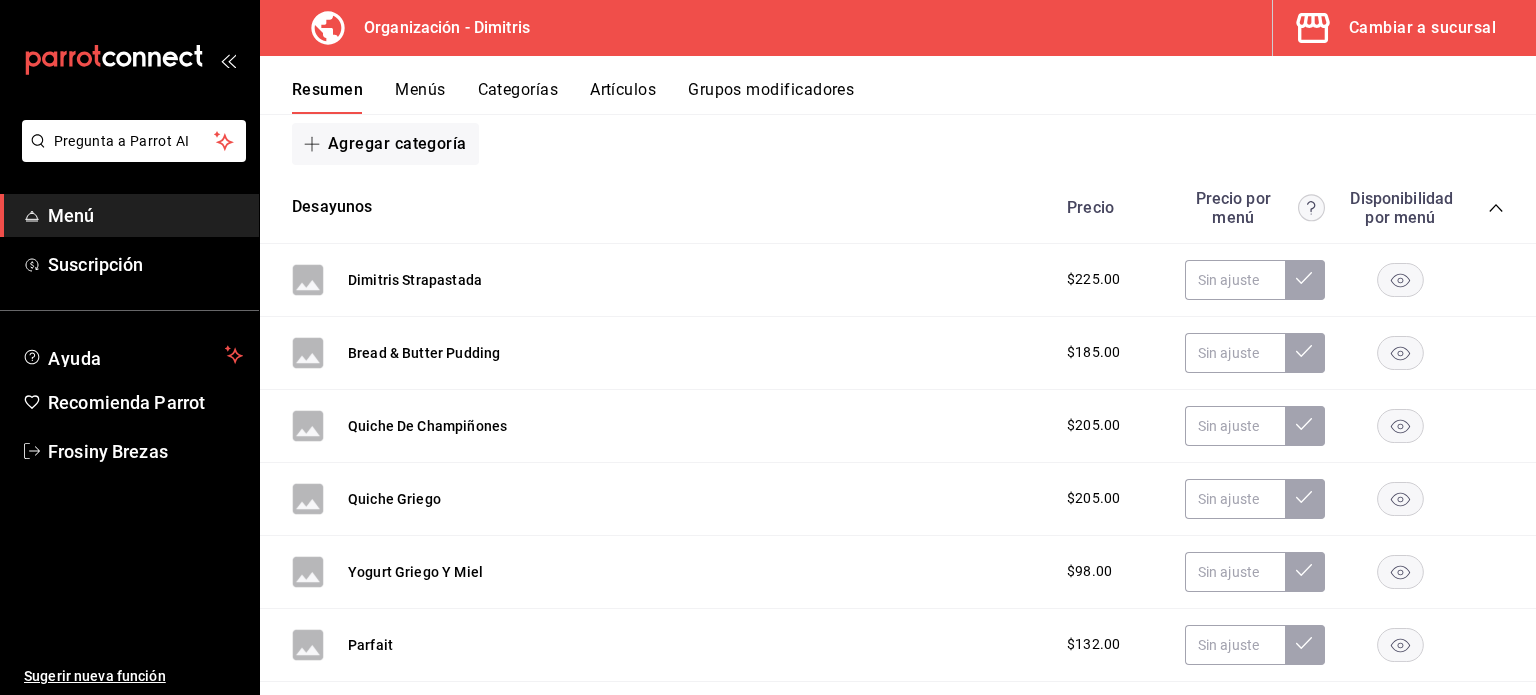 scroll, scrollTop: 687, scrollLeft: 0, axis: vertical 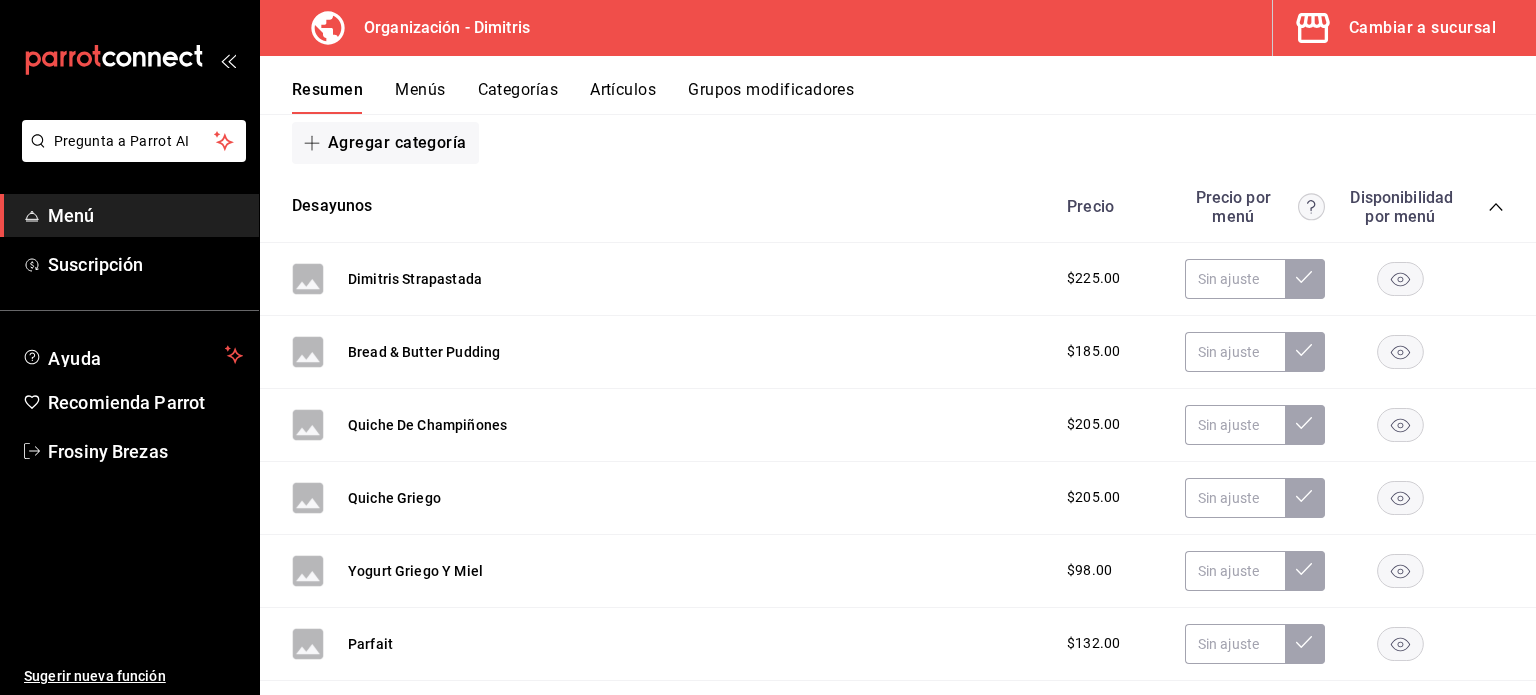 click 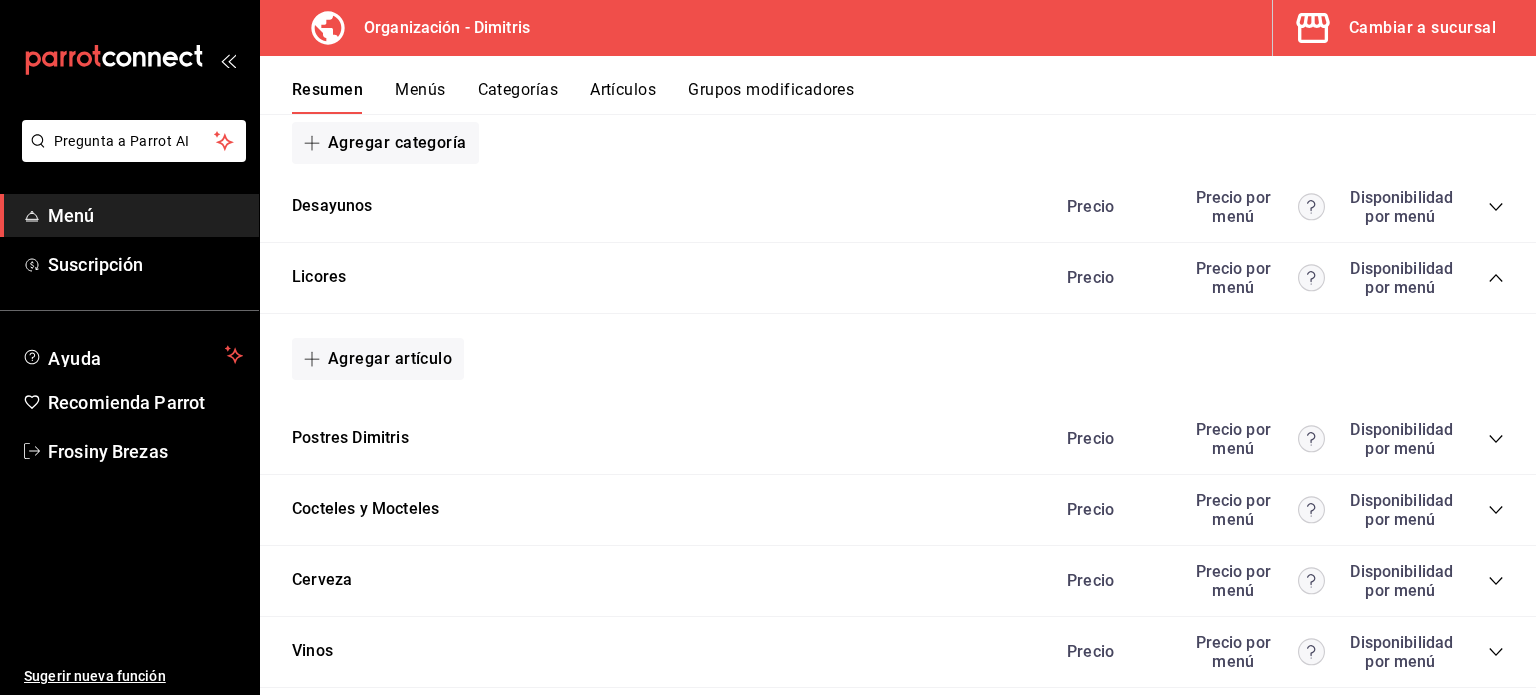 click 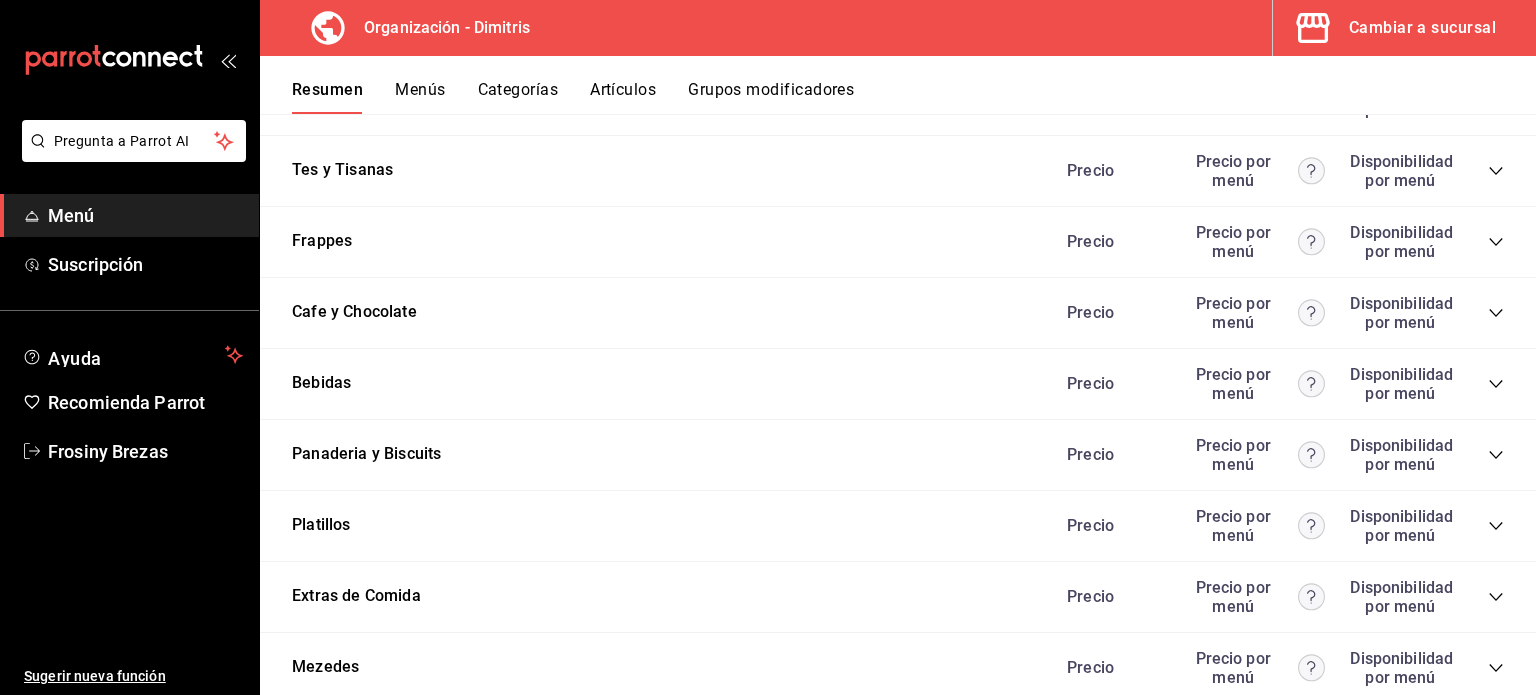 scroll, scrollTop: 1169, scrollLeft: 0, axis: vertical 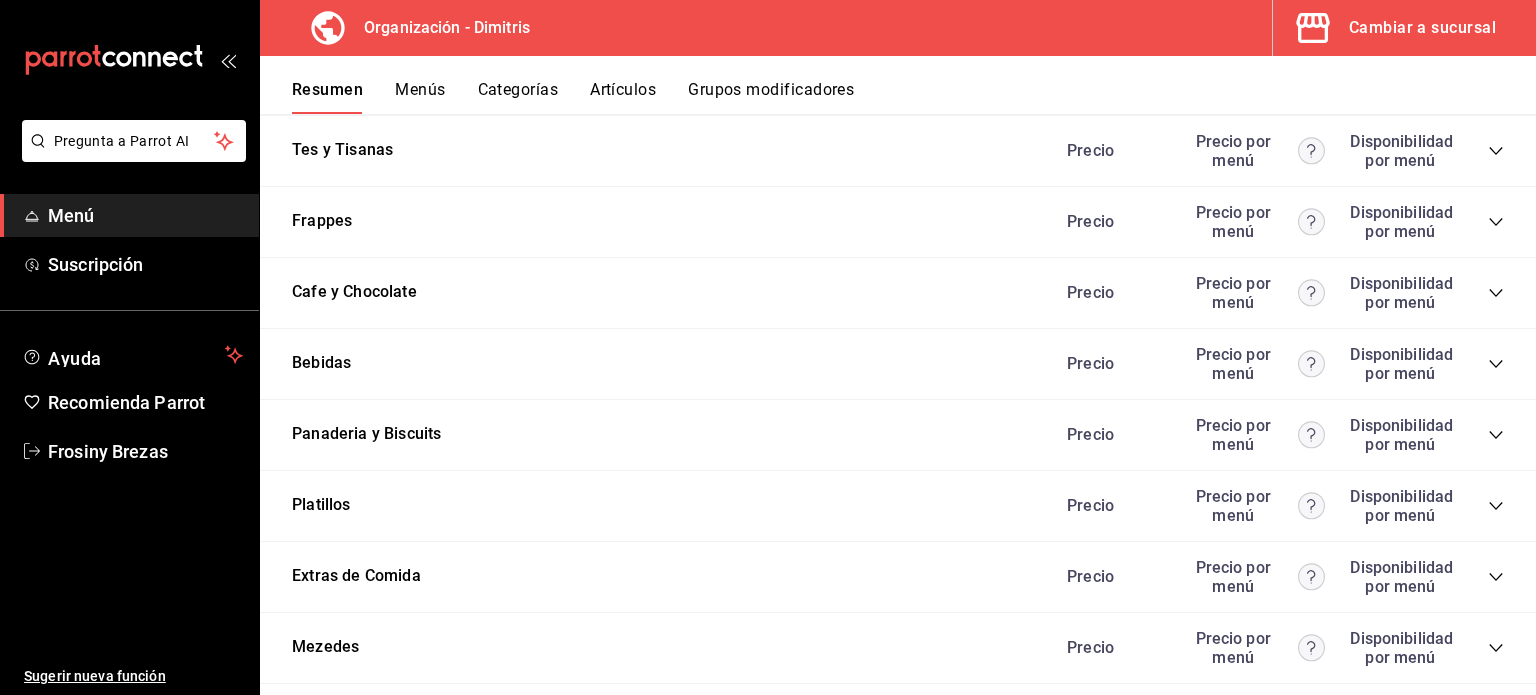 click on "Grupos modificadores" at bounding box center [771, 97] 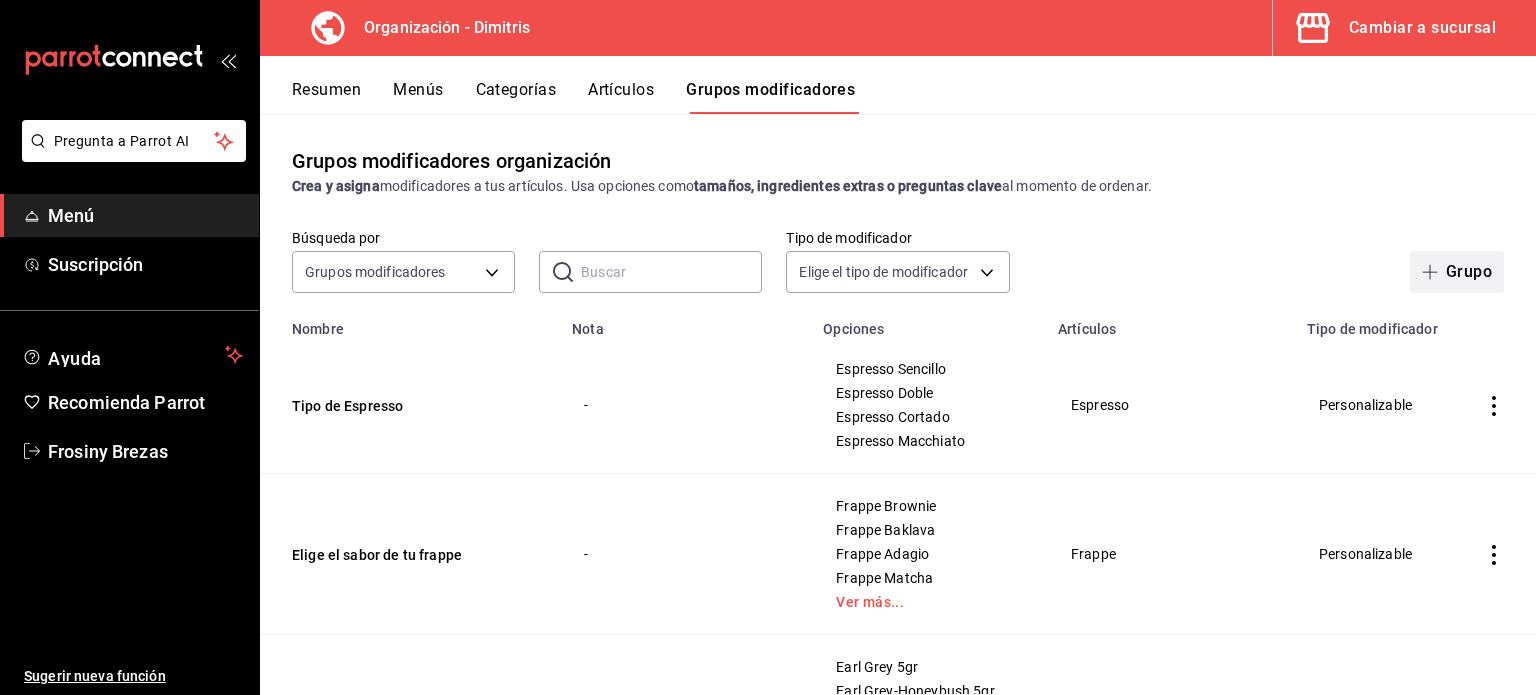 click on "Grupo" at bounding box center [1457, 272] 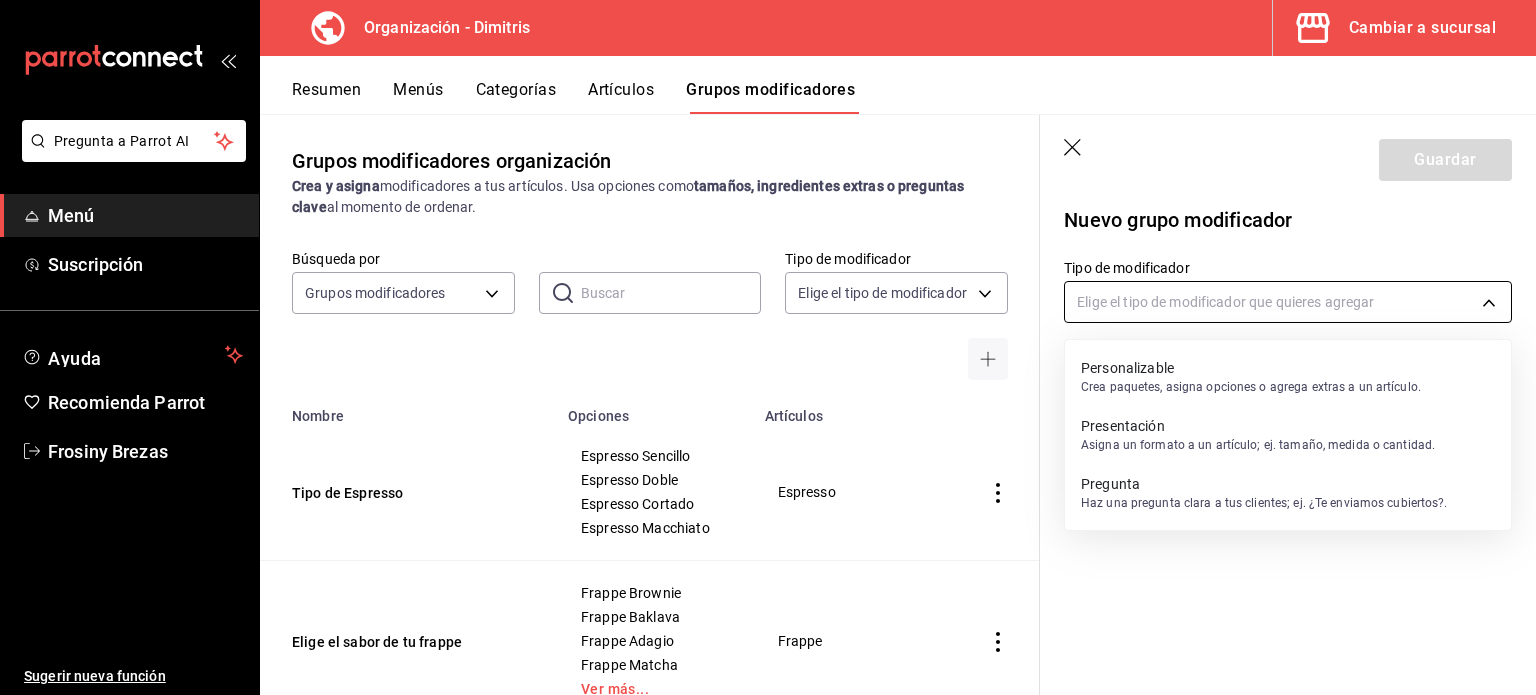 click on "Pregunta a Parrot AI Menú   Suscripción   Ayuda Recomienda Parrot   [FIRST] [LAST]   Sugerir nueva función   Organización - [FIRST] Cambiar a sucursal Resumen Menús Categorías Artículos Grupos modificadores Grupos modificadores organización Crea y asigna  modificadores a tus artículos. Usa opciones como  tamaños, ingredientes extras o preguntas clave  al momento de ordenar. Búsqueda por Grupos modificadores GROUP ​ ​ Tipo de modificador Elige el tipo de modificador Nombre Opciones Artículos Tipo de Espresso Espresso Sencillo Espresso Doble Espresso Cortado Espresso Macchiato Espresso Elige el sabor de tu frappe Frappe Brownie Frappe Baklava Frappe Adagio Frappe Matcha Ver más... Frappe Elige tu te Earl Grey 5gr Earl Grey-Honeybush 5gr Assam 5gr English Breakfast 5gr Ver más... Te Frio Elige tu te Earl Grey 3gr Earl Grey-Honeybush 3gr Assam 3gr English Breakfast 3gr Ver más... Te Caliente Elige tu te Earl Grey 9gr Earl Grey-Honeybush 9gr Assam 9gr English Breakfast 9gr Ver más... Tetera" at bounding box center (768, 347) 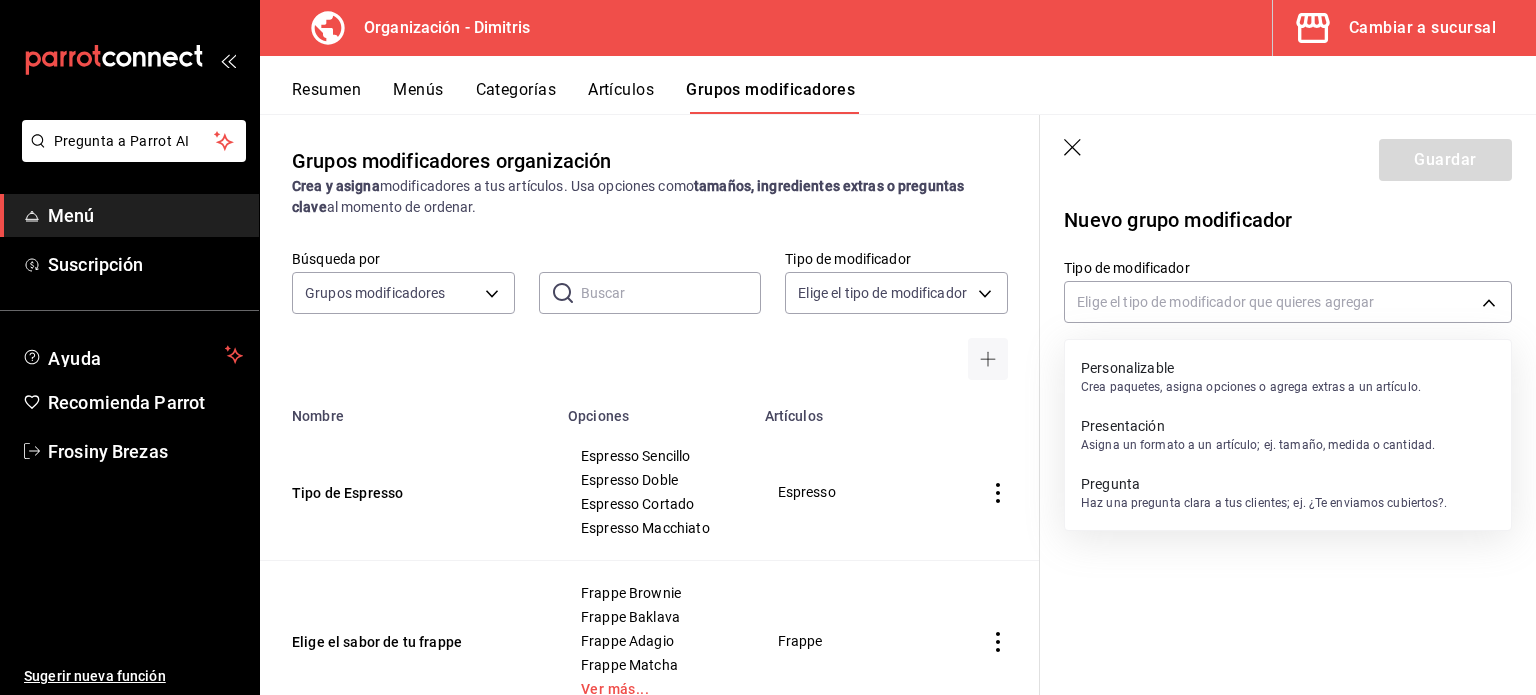 click on "Personalizable" at bounding box center [1251, 368] 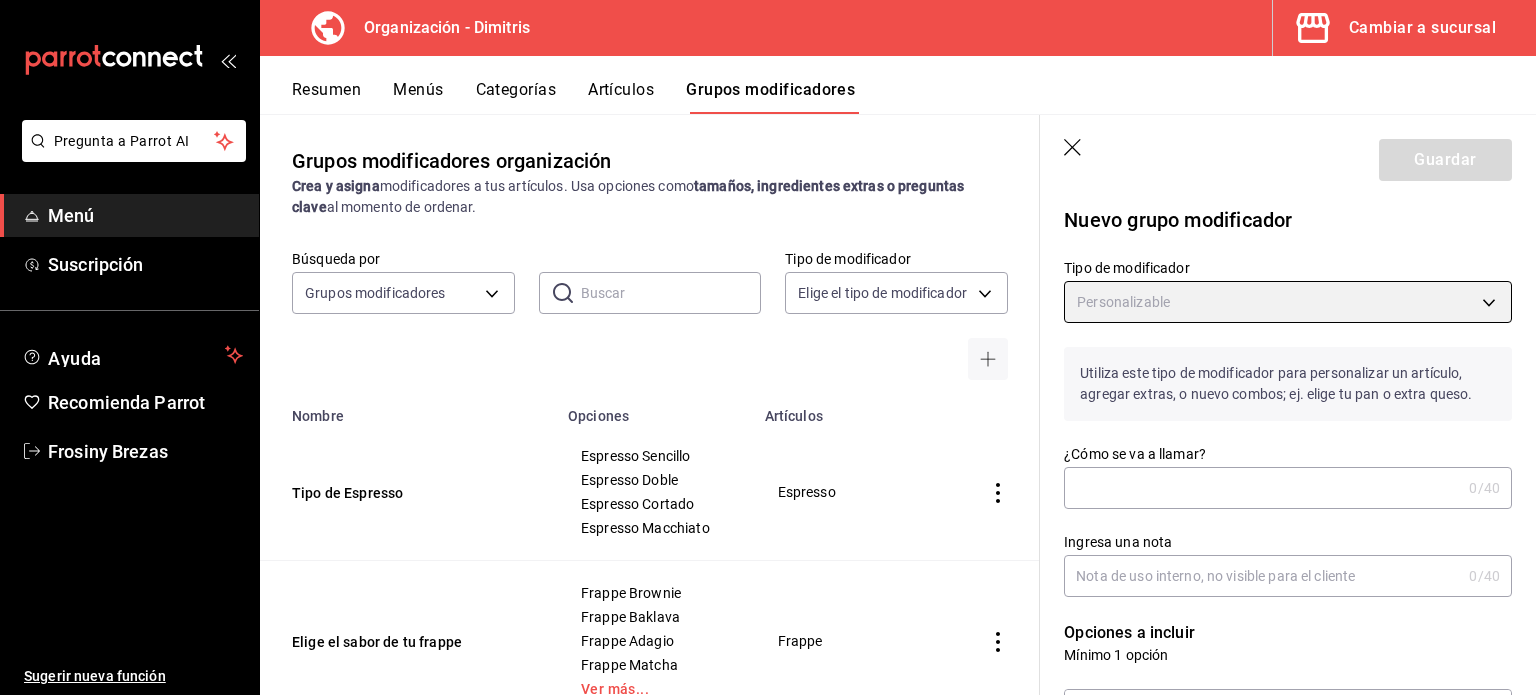 type on "CUSTOMIZABLE" 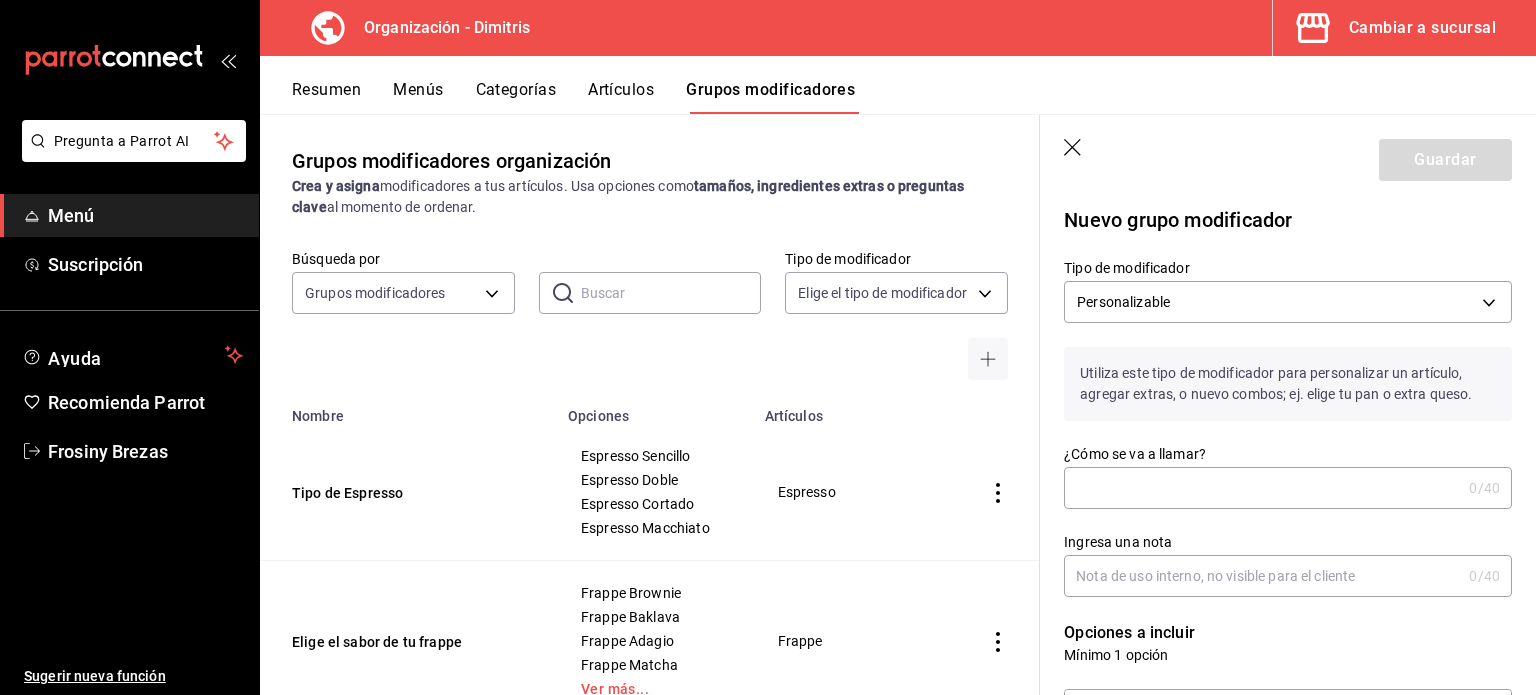 click on "¿Cómo se va a llamar?" at bounding box center (1262, 488) 